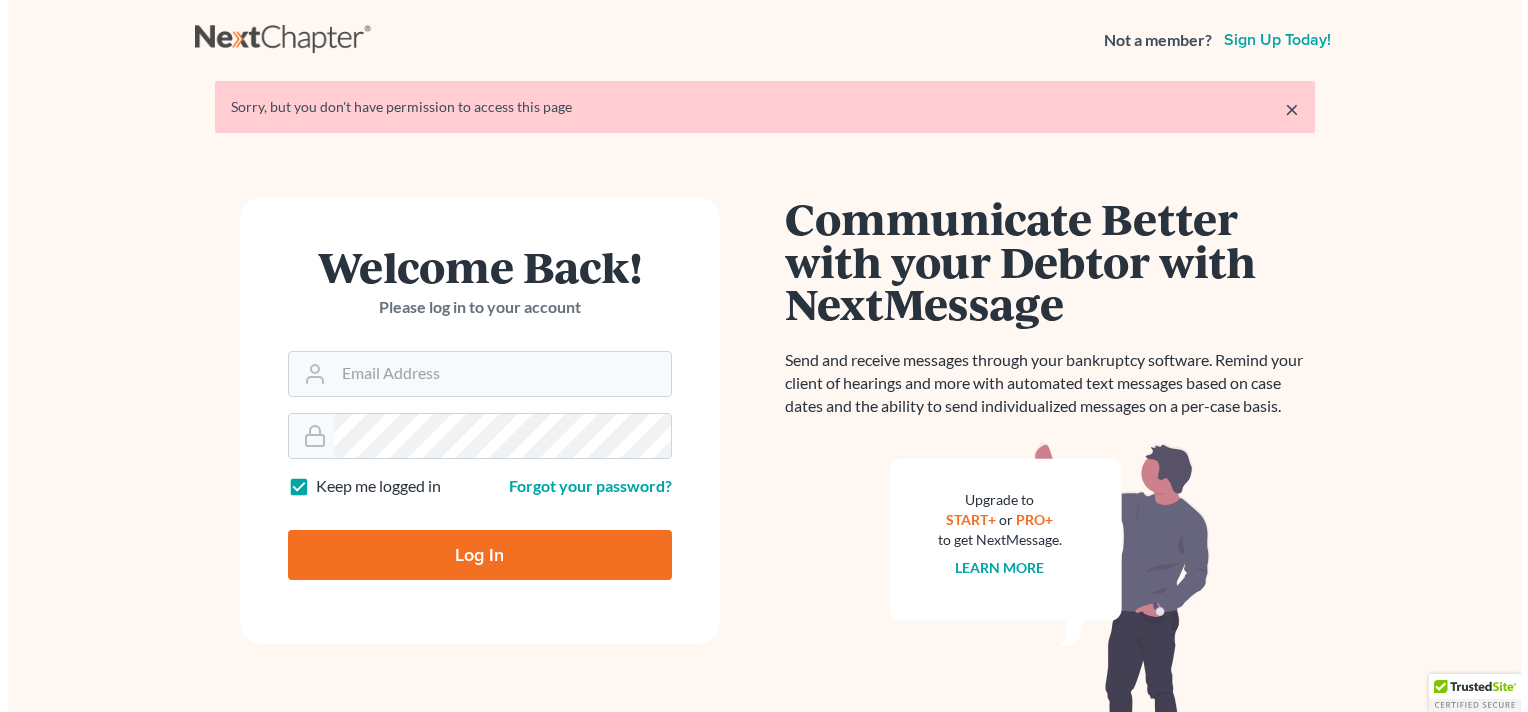 scroll, scrollTop: 0, scrollLeft: 0, axis: both 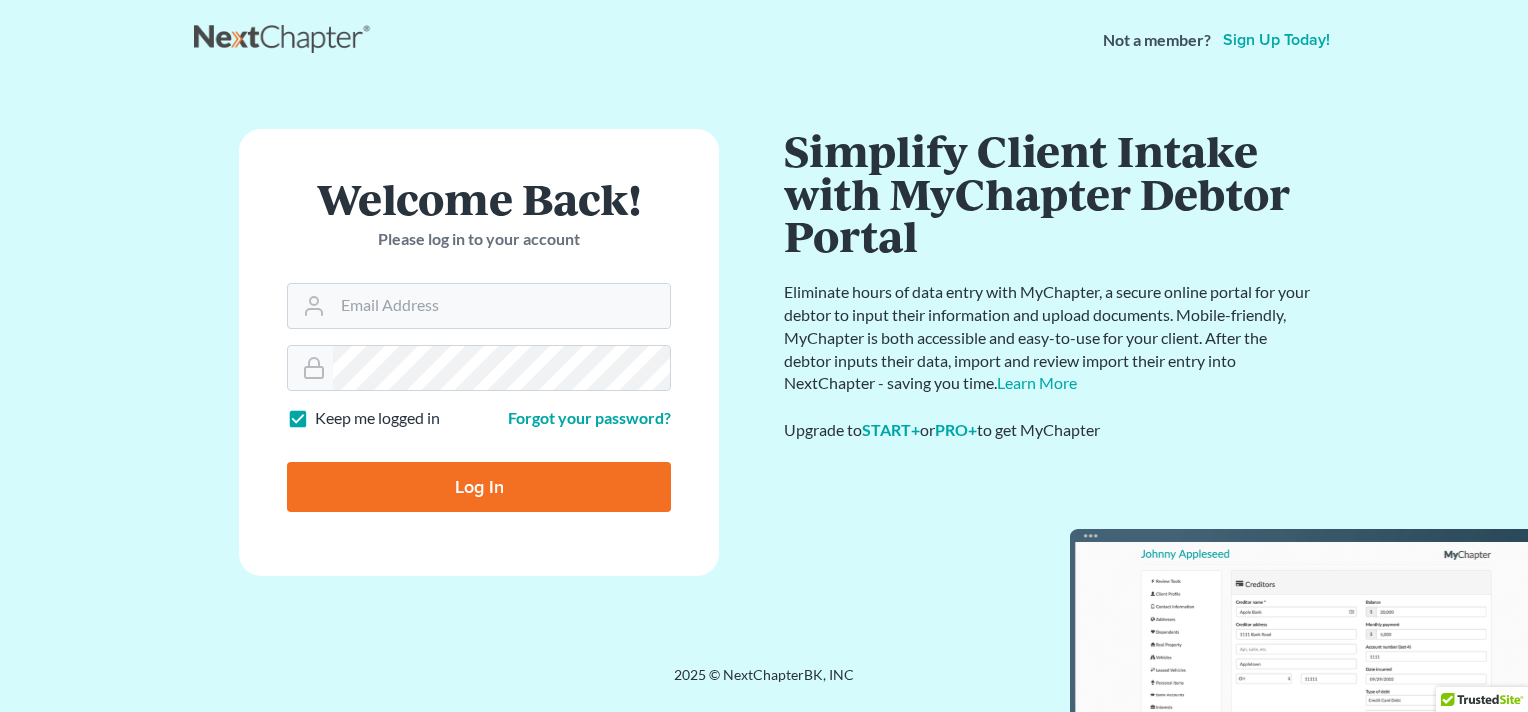 click on "Log In" at bounding box center (479, 487) 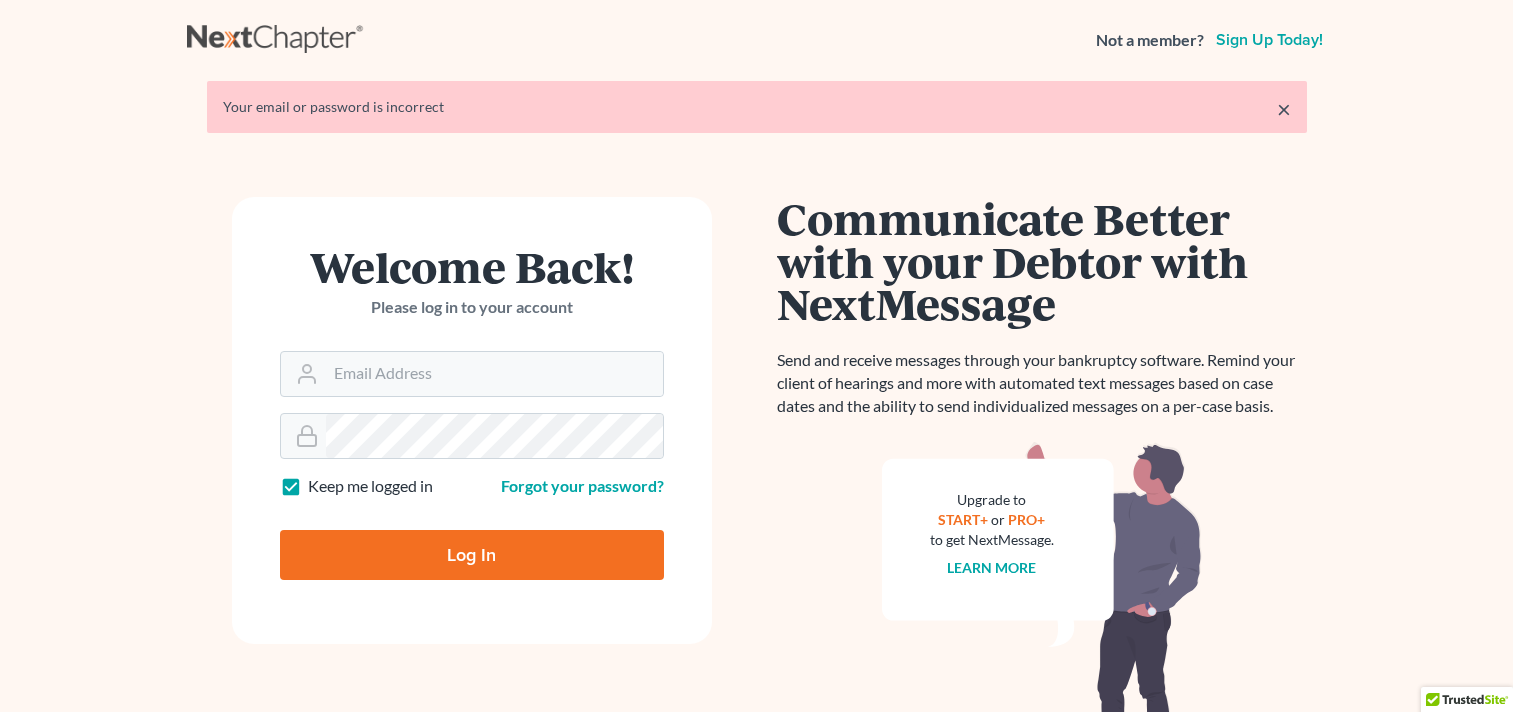 scroll, scrollTop: 0, scrollLeft: 0, axis: both 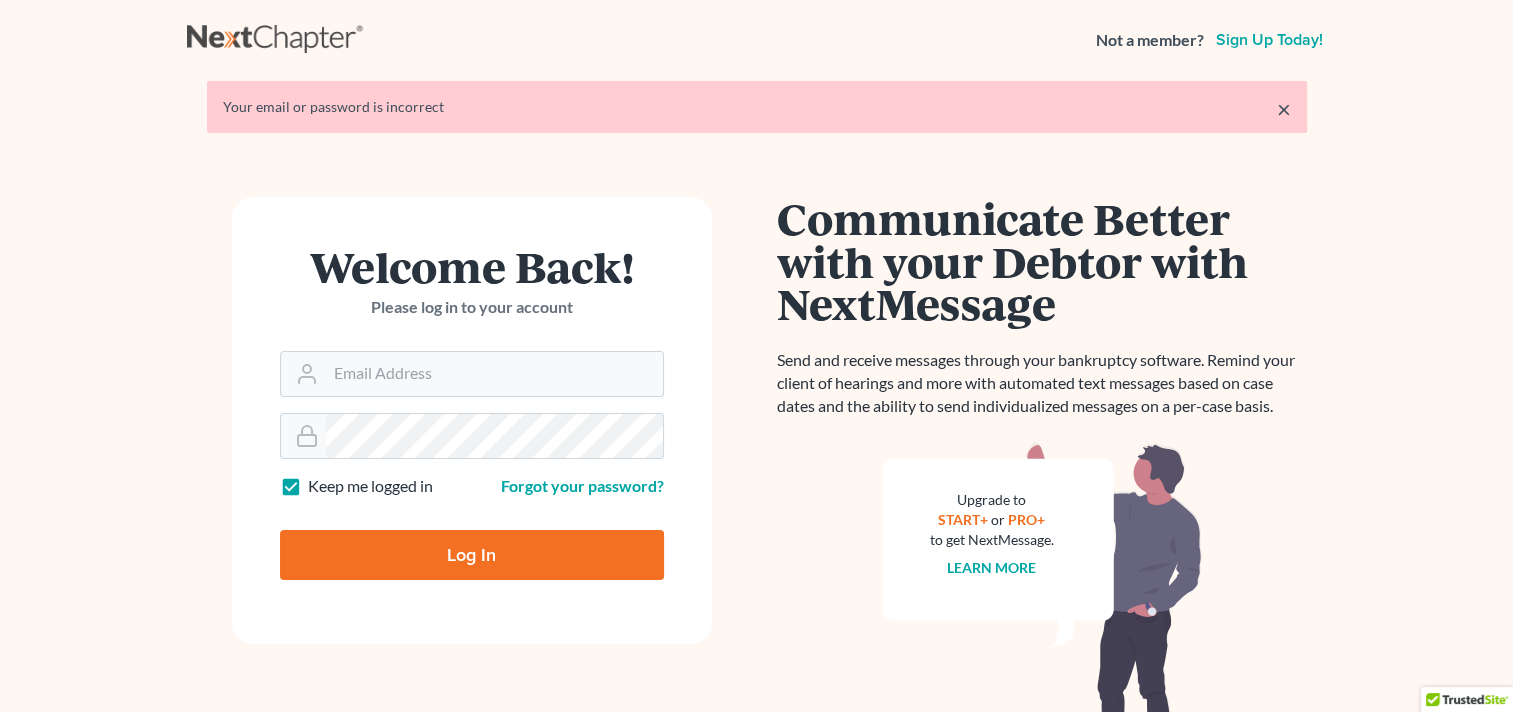 click on "Welcome Back! Please log in to your account" at bounding box center [472, 298] 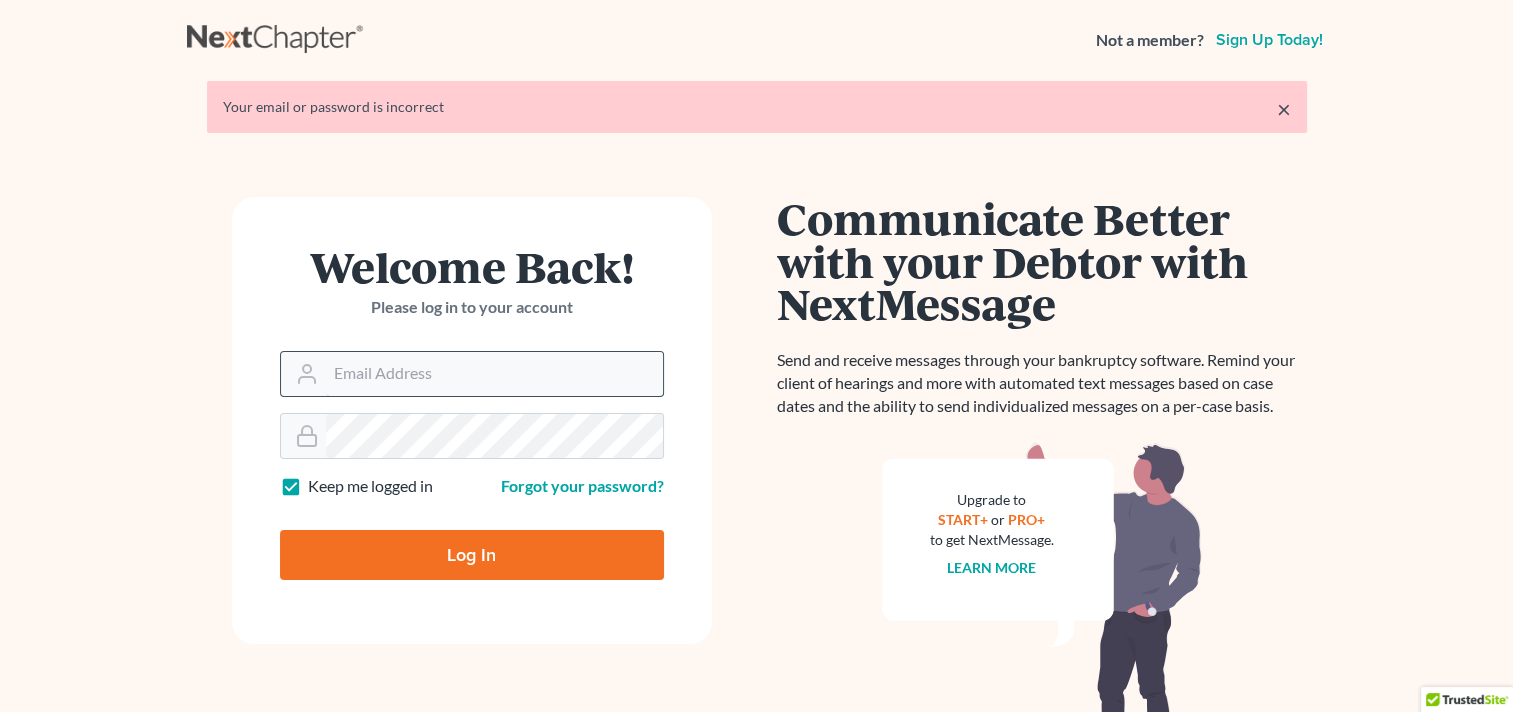 click on "Email Address" at bounding box center [494, 374] 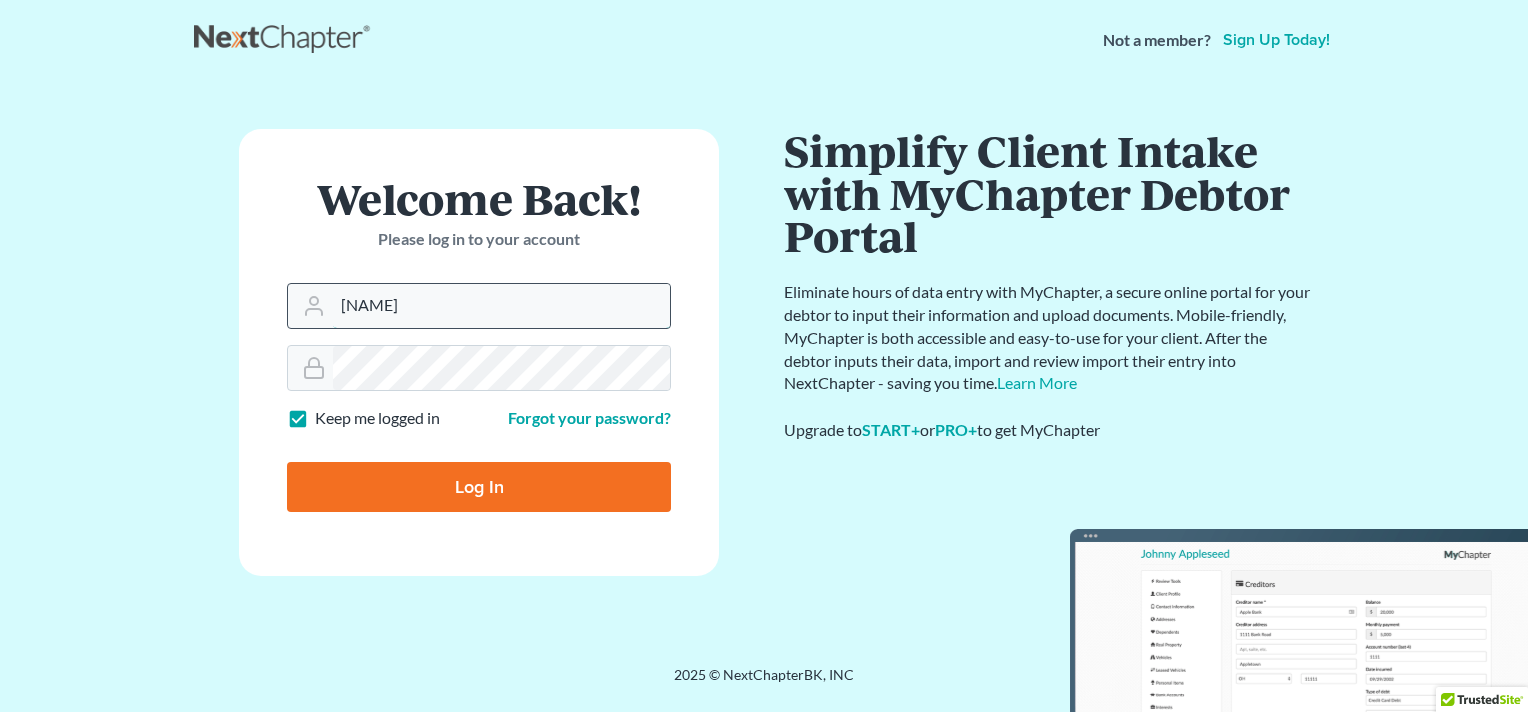 type on "emontano@scura.com" 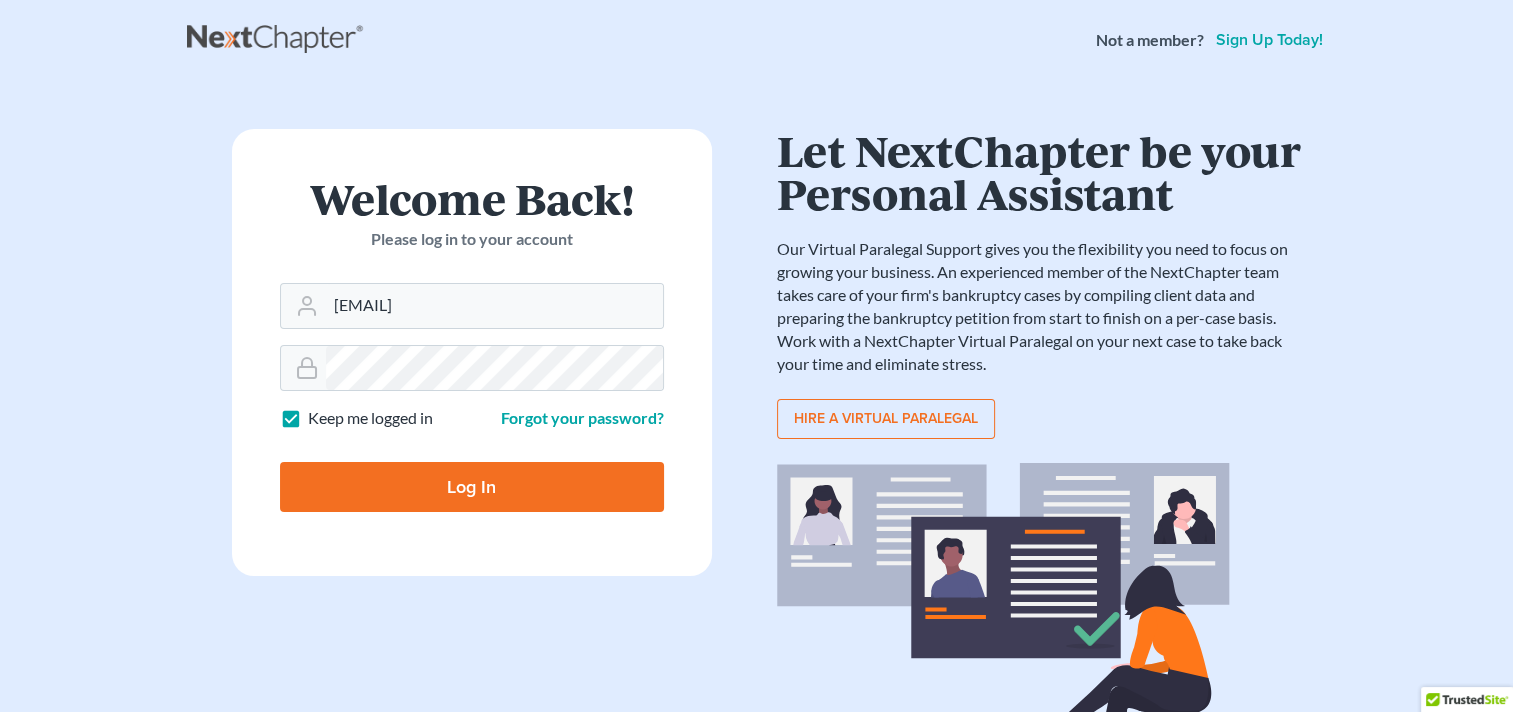 click on "Log In" at bounding box center (472, 487) 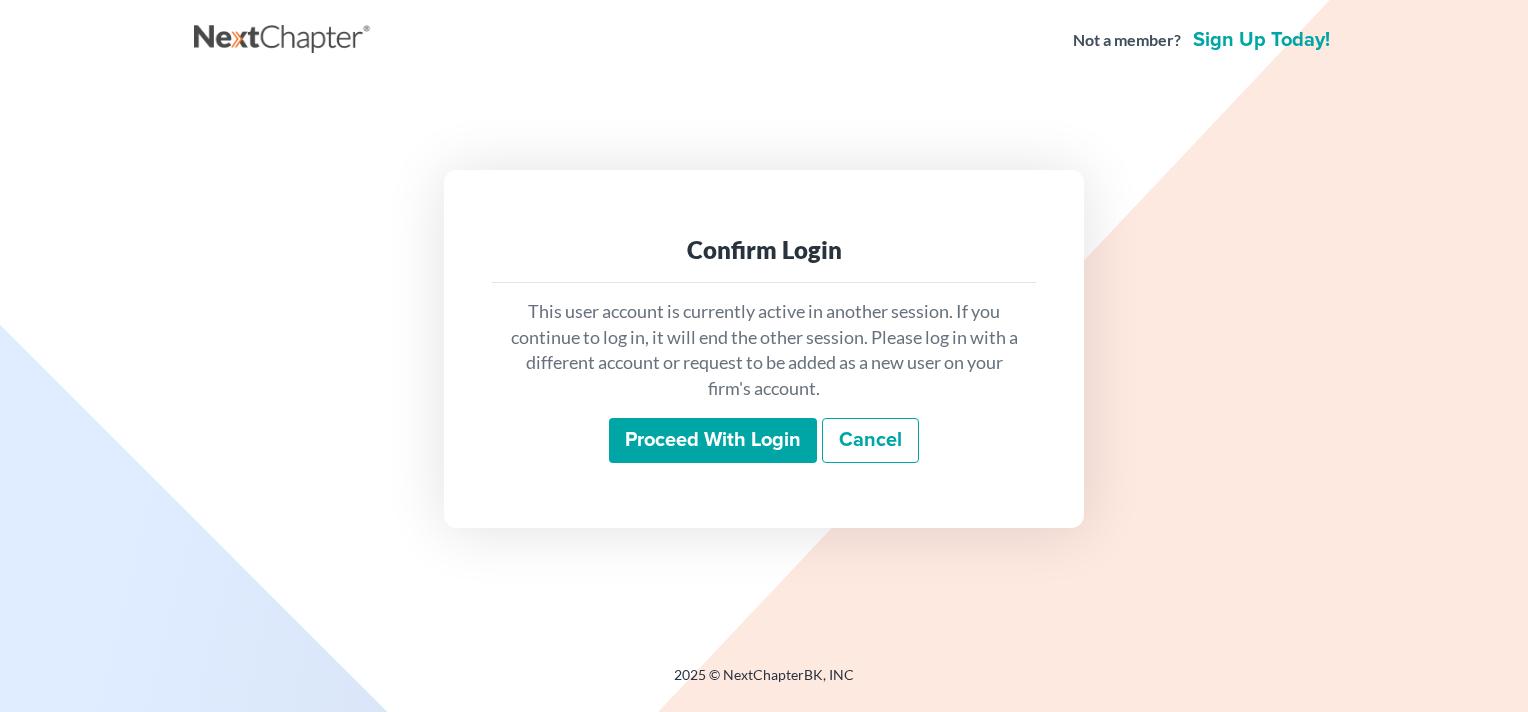scroll, scrollTop: 0, scrollLeft: 0, axis: both 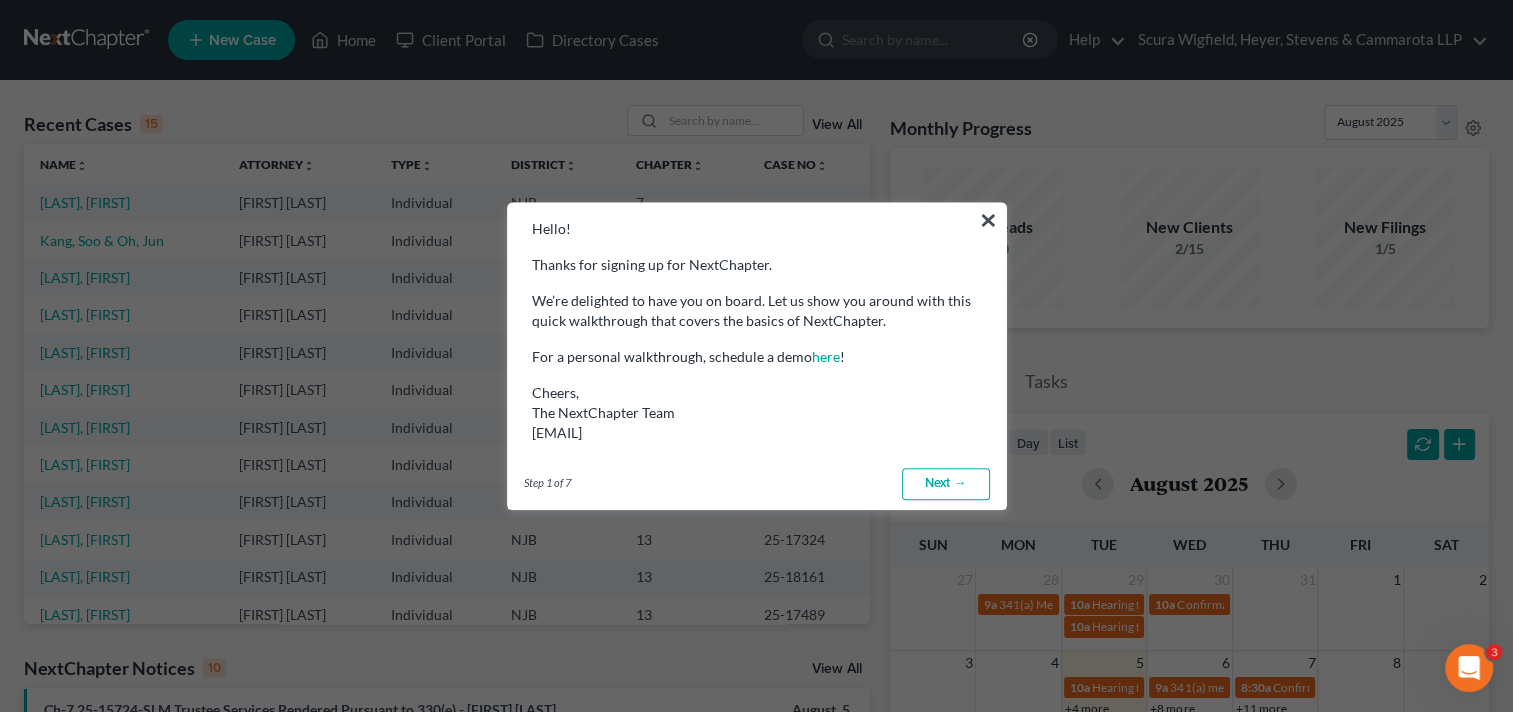 click on "Next →" at bounding box center [946, 484] 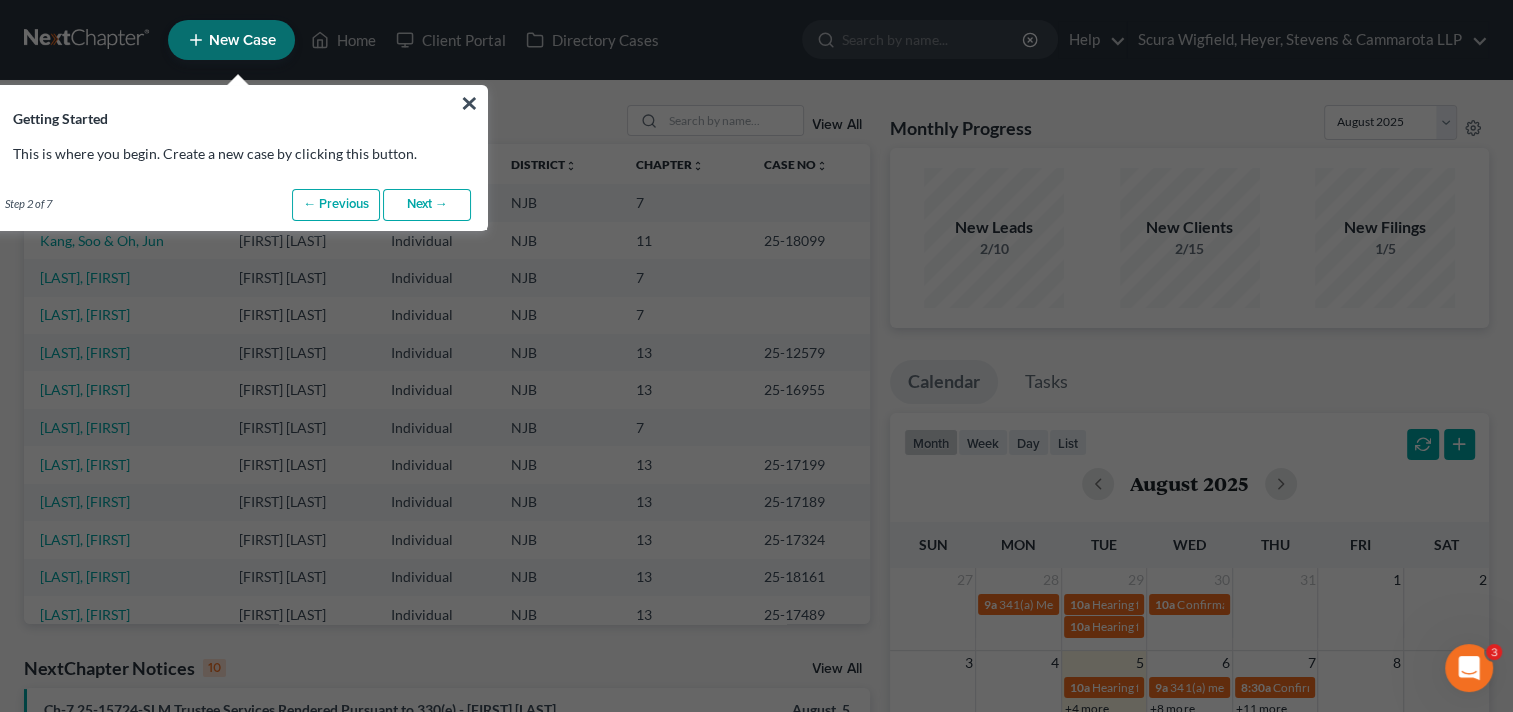 click on "Next →" at bounding box center [427, 205] 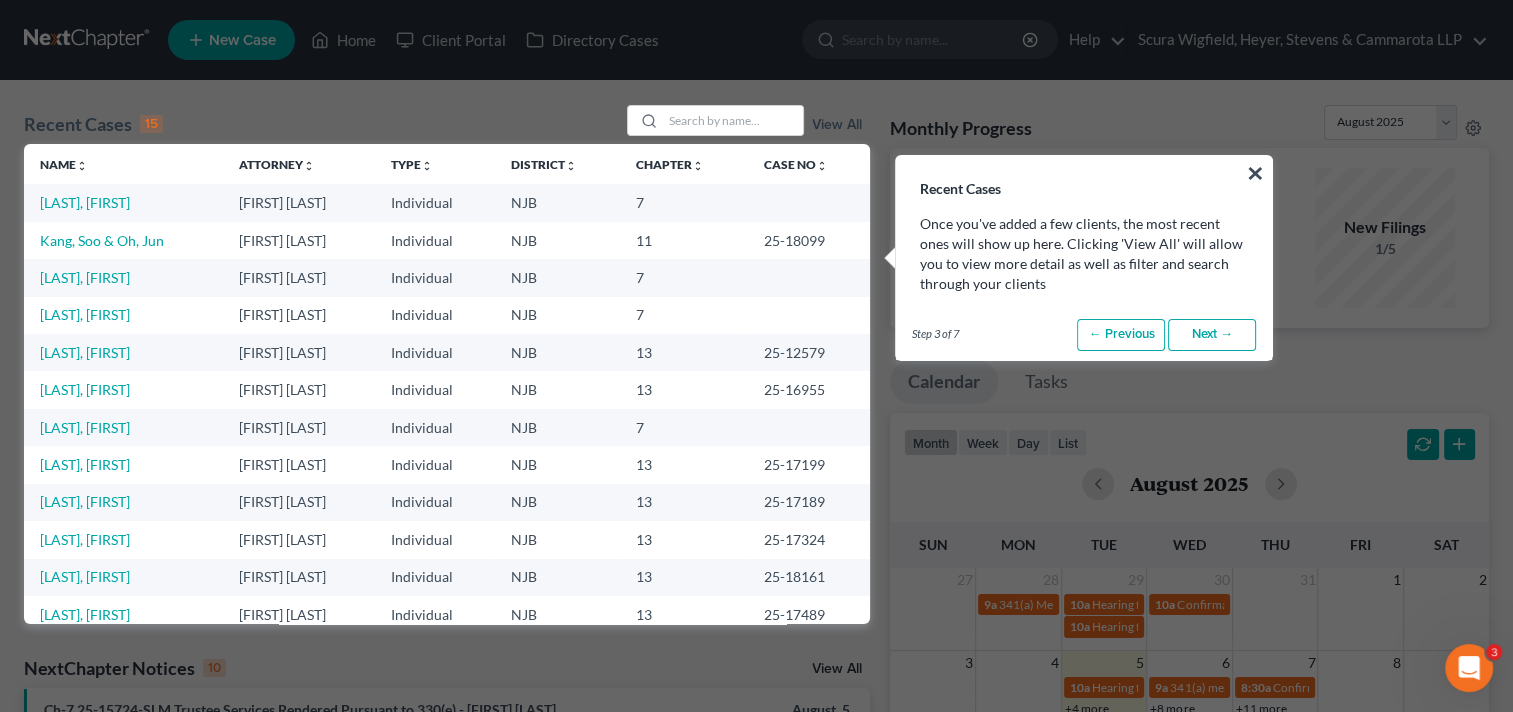 click on "Next →" at bounding box center [1212, 335] 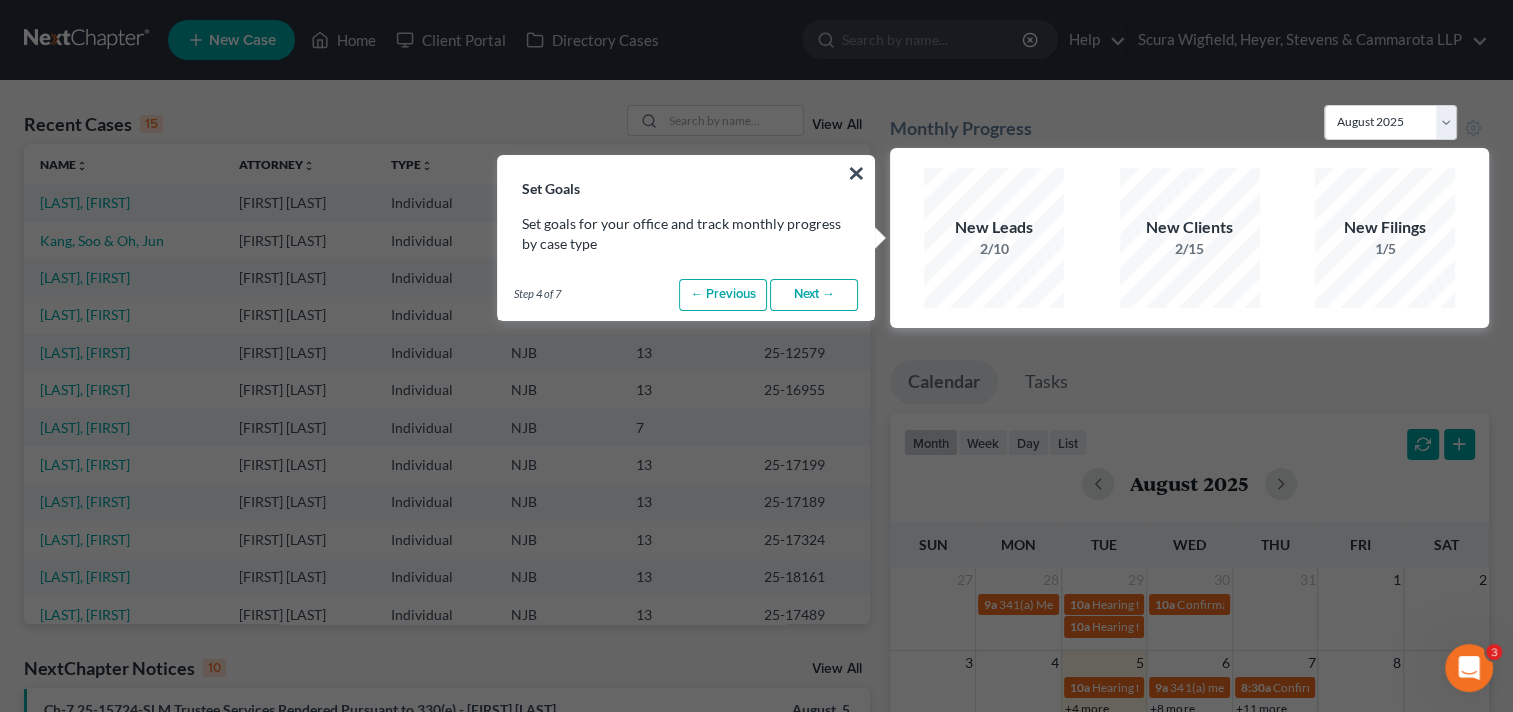 click on "Next →" at bounding box center (814, 295) 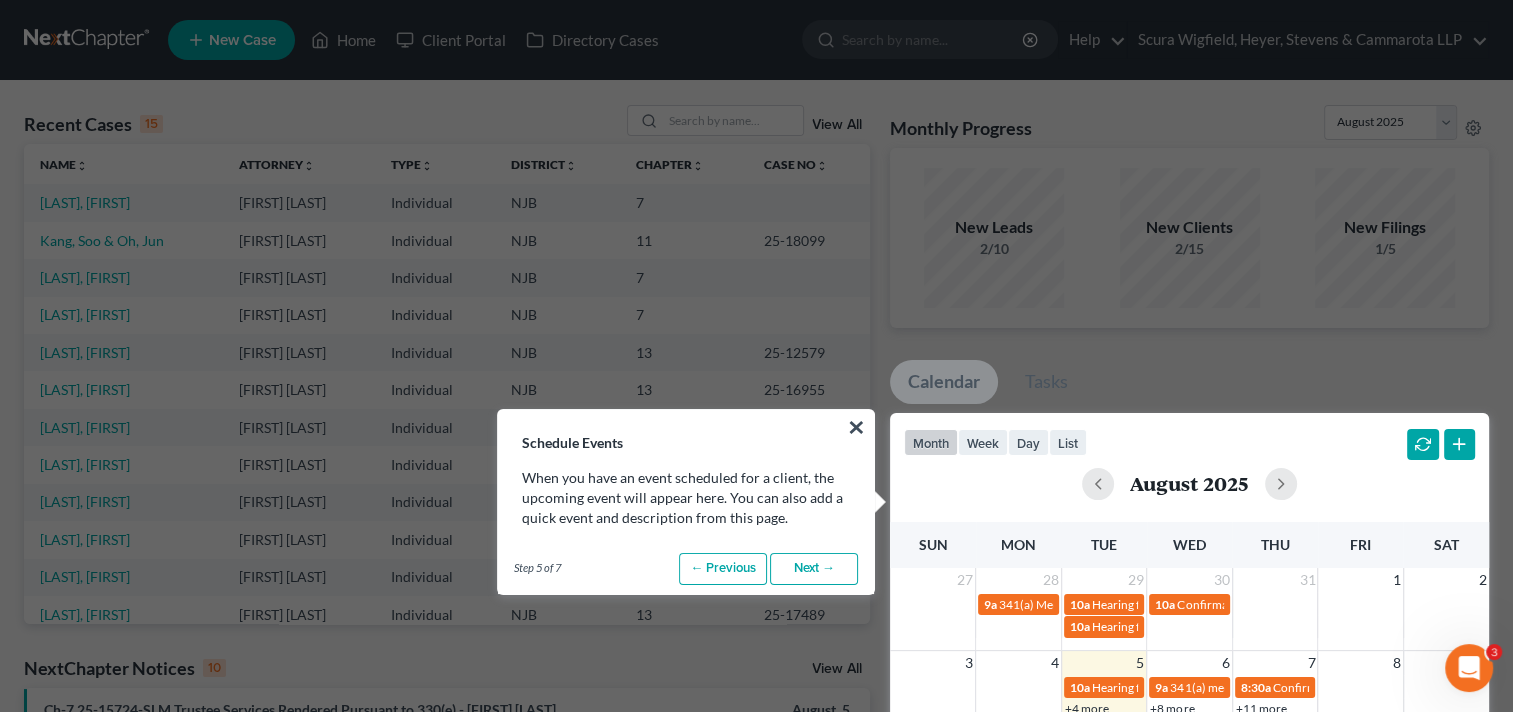 drag, startPoint x: 845, startPoint y: 560, endPoint x: 864, endPoint y: 557, distance: 19.235384 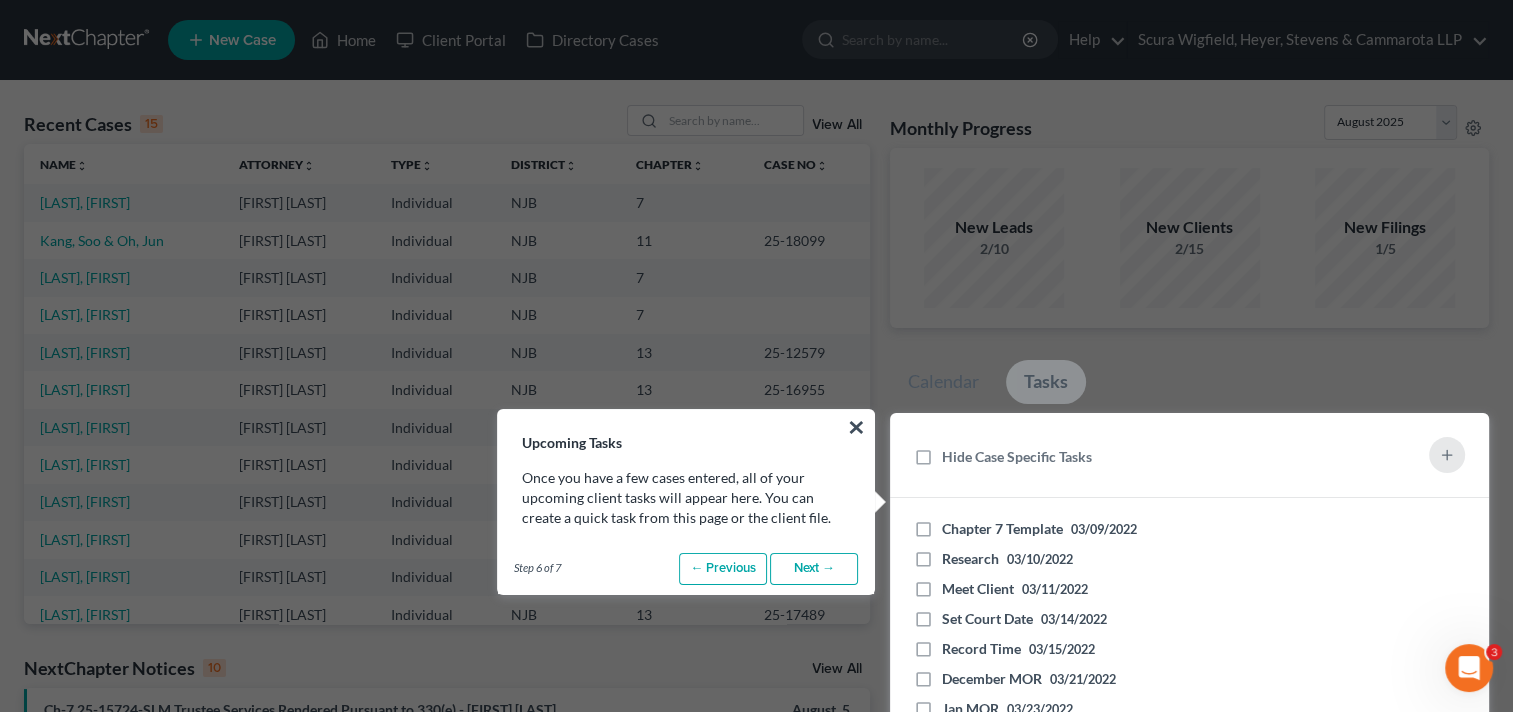 click on "Next →" at bounding box center [814, 569] 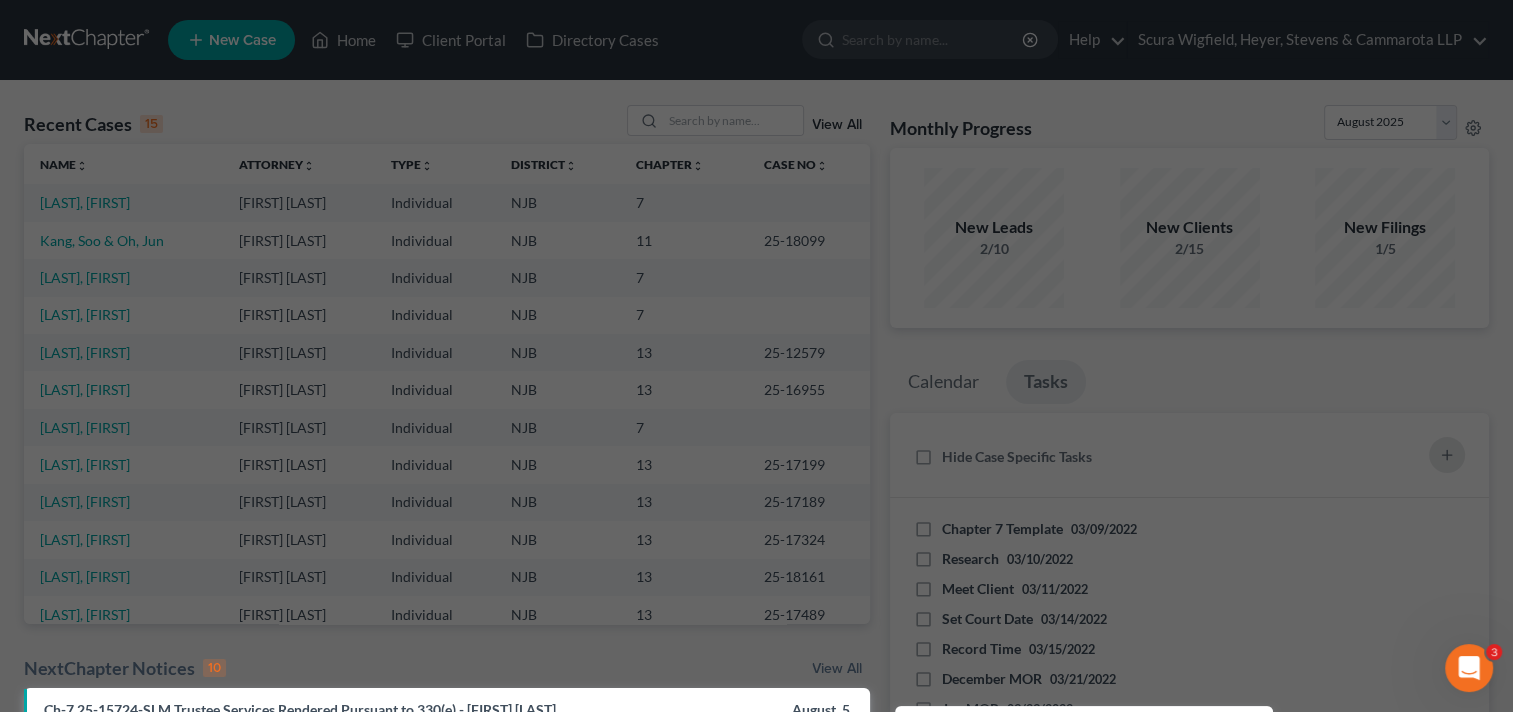 click on "Ch-7 25-15724-SLM Trustee Services Rendered Pursuant to 330(e) - Fabio Mercado Rodr NOTICE Fabio Mercado Rodriguez & Ilsa Mercado August, 5 2:01PM" at bounding box center (447, 720) 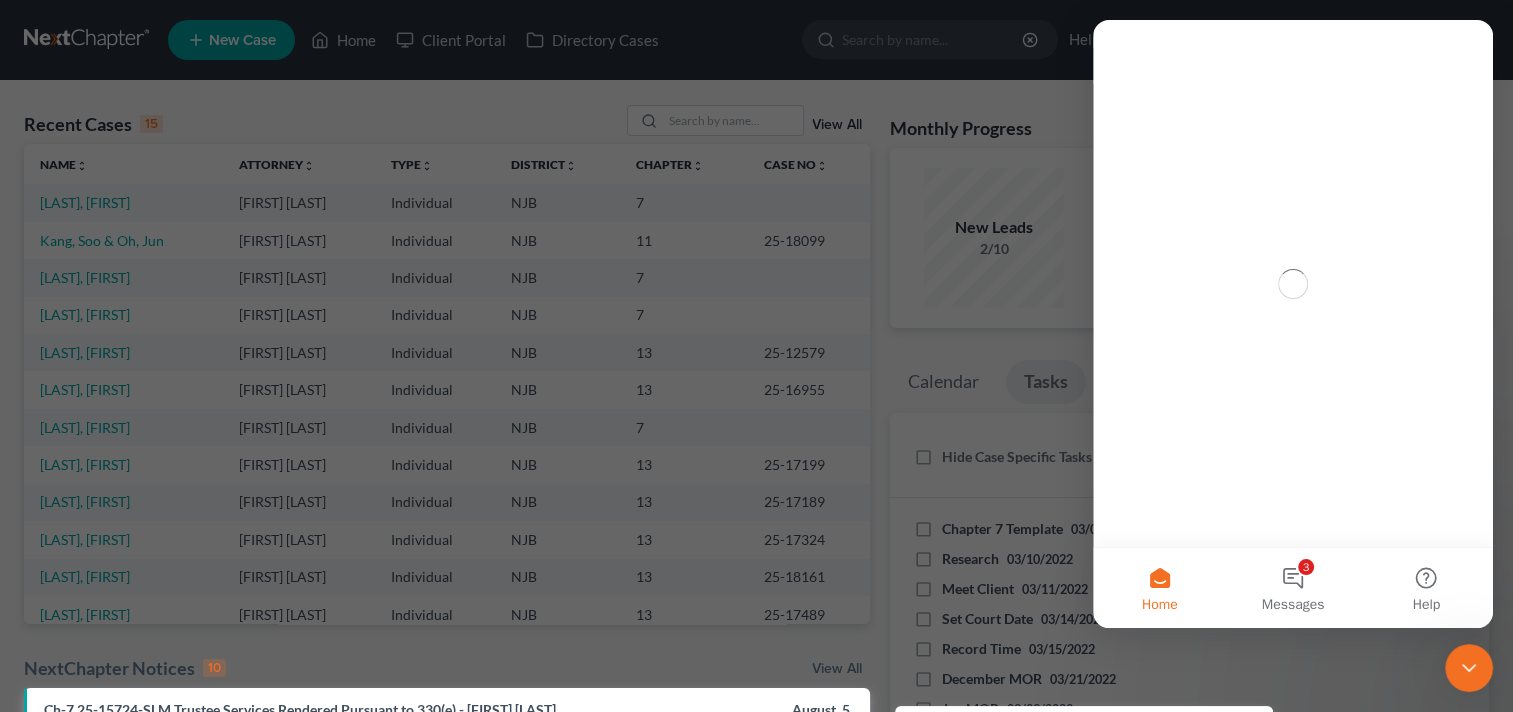 scroll, scrollTop: 0, scrollLeft: 0, axis: both 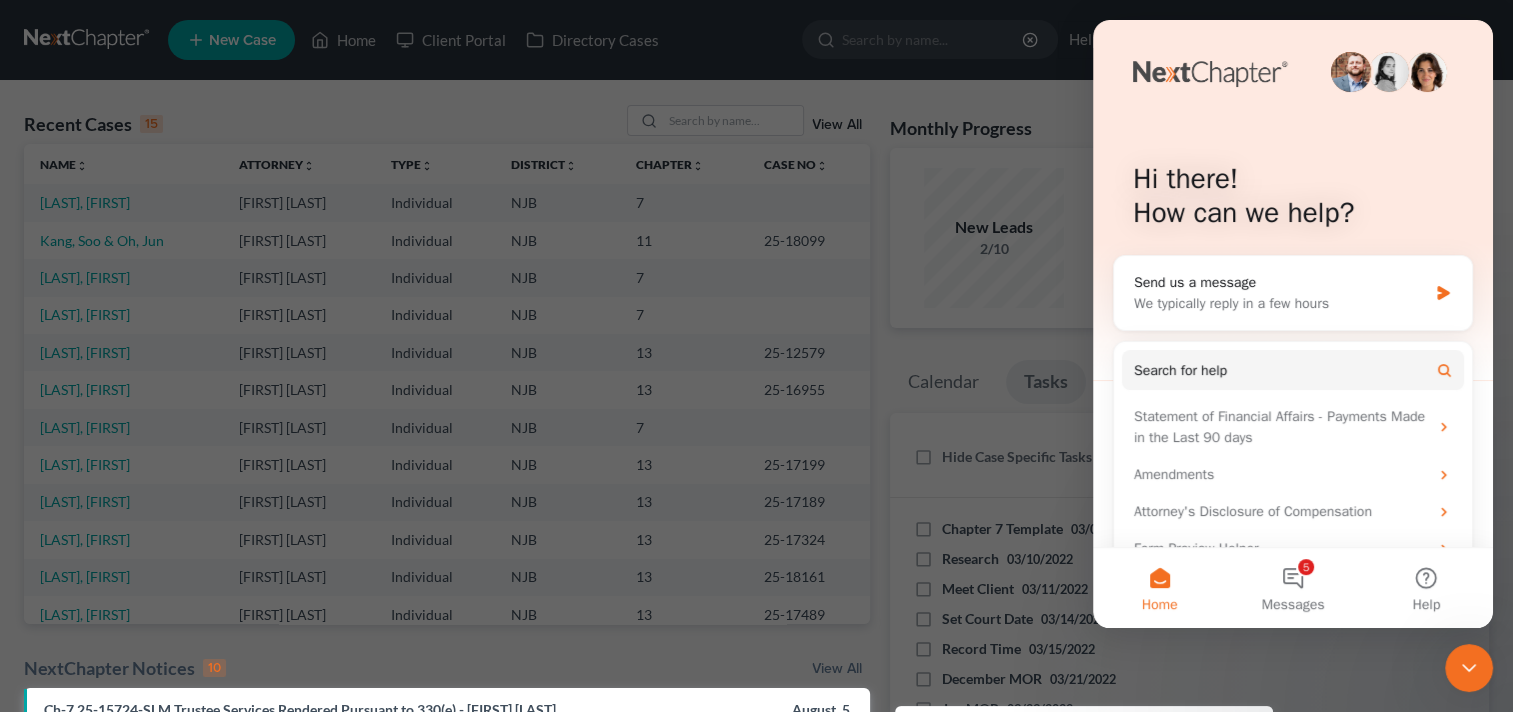 click at bounding box center [1469, 668] 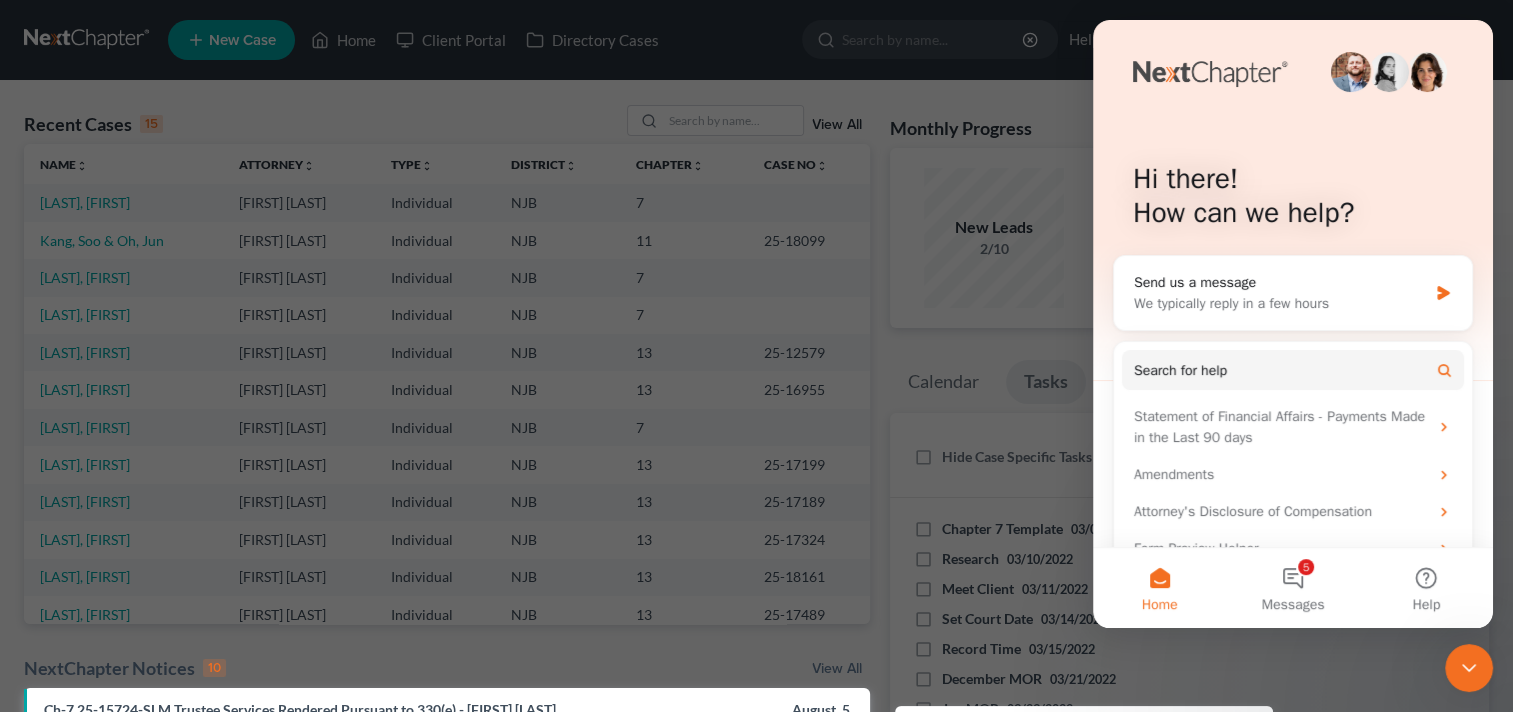 click at bounding box center [1469, 668] 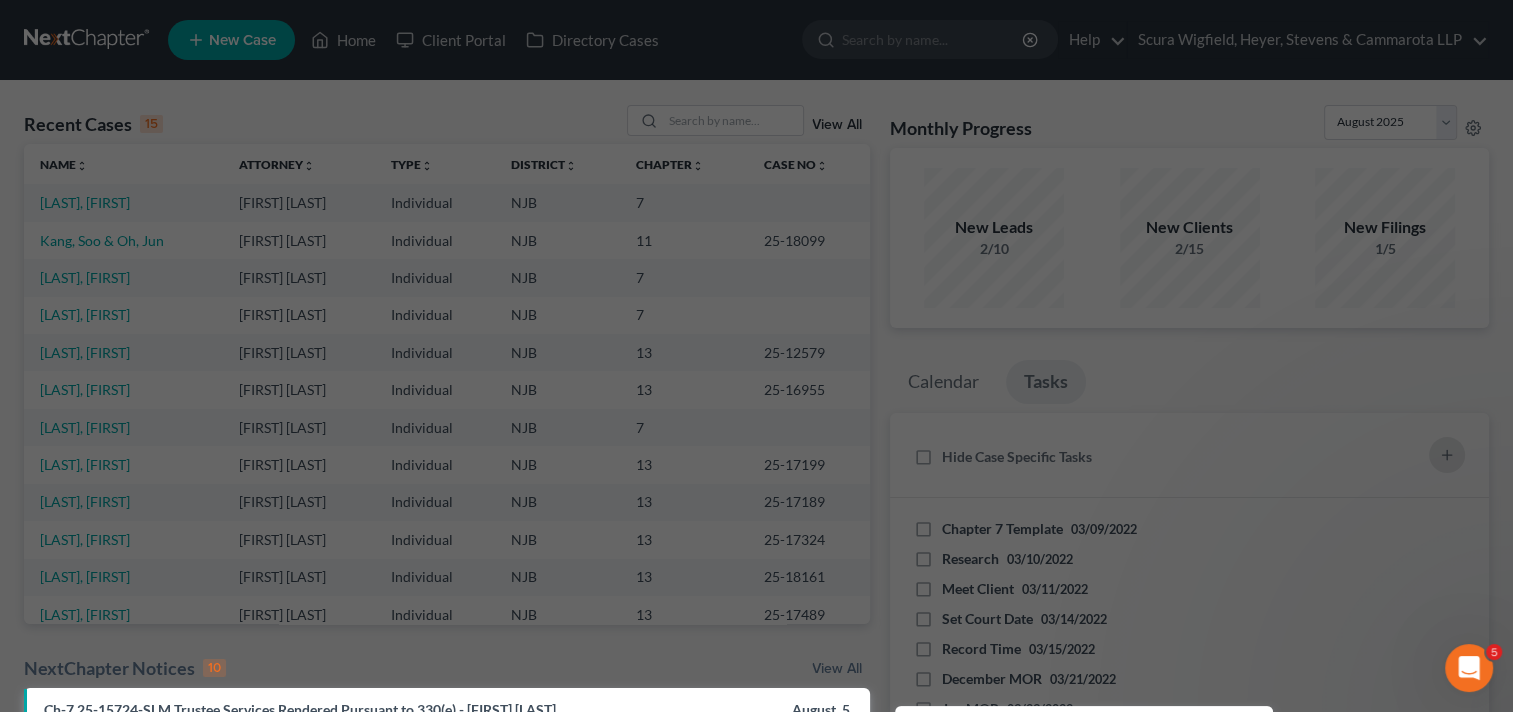 scroll, scrollTop: 0, scrollLeft: 0, axis: both 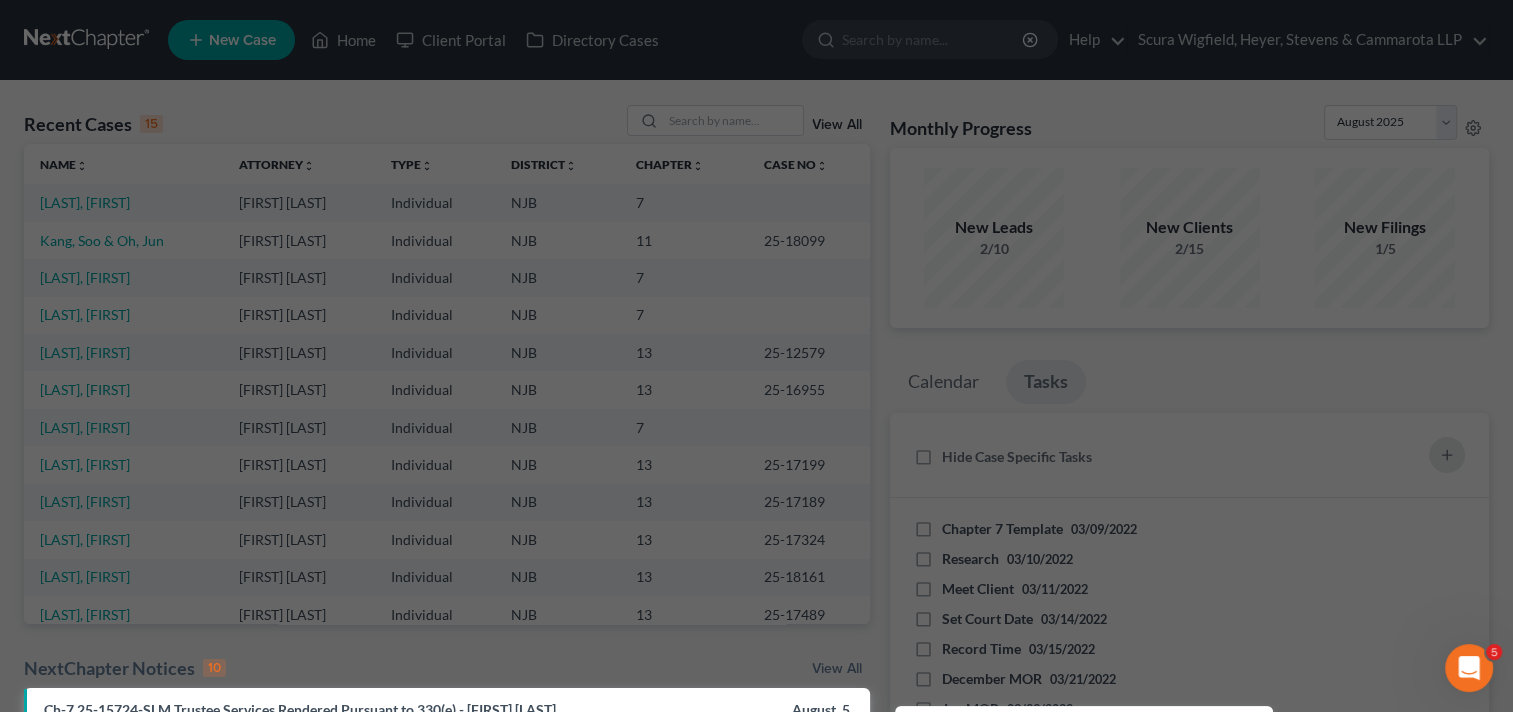 click at bounding box center (756, 3560) 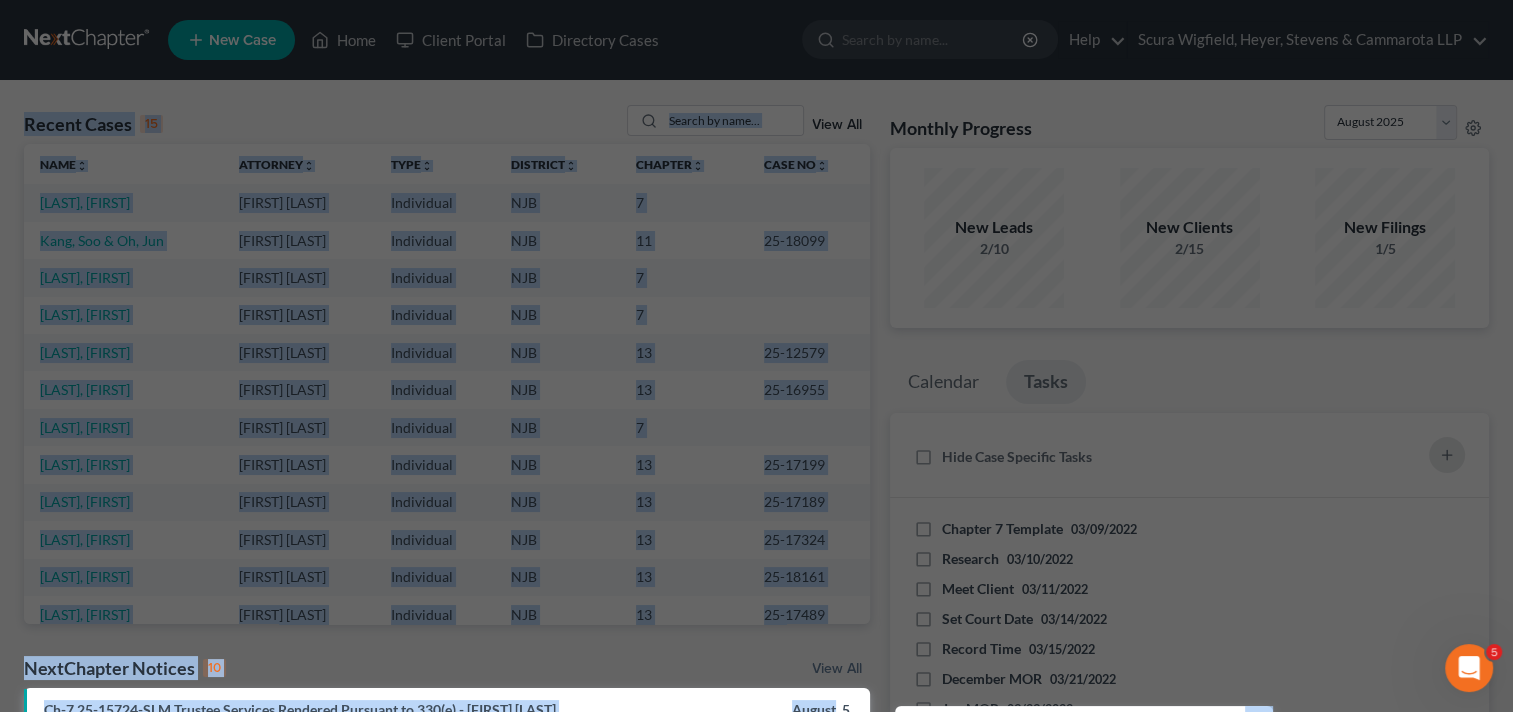 drag, startPoint x: 736, startPoint y: 696, endPoint x: 718, endPoint y: 520, distance: 176.91806 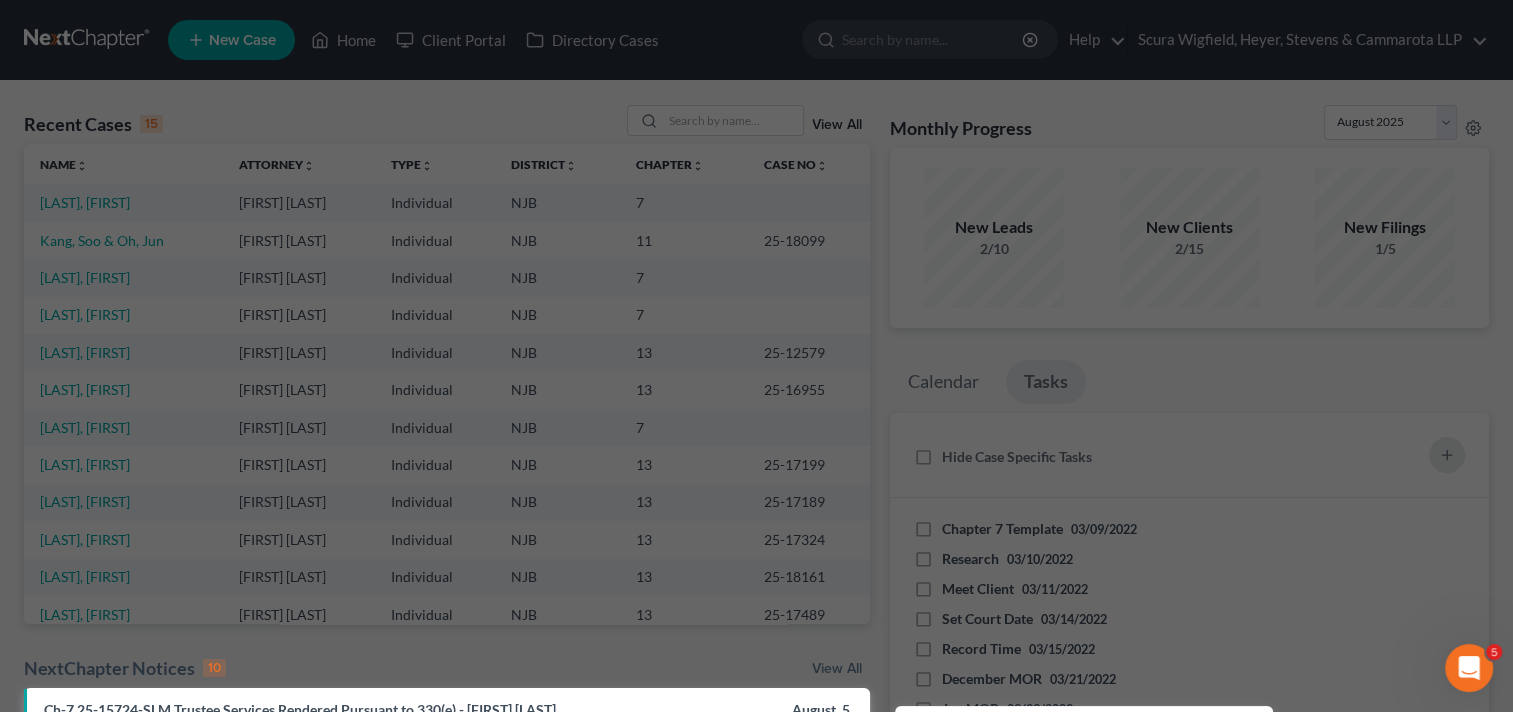click at bounding box center (756, 3560) 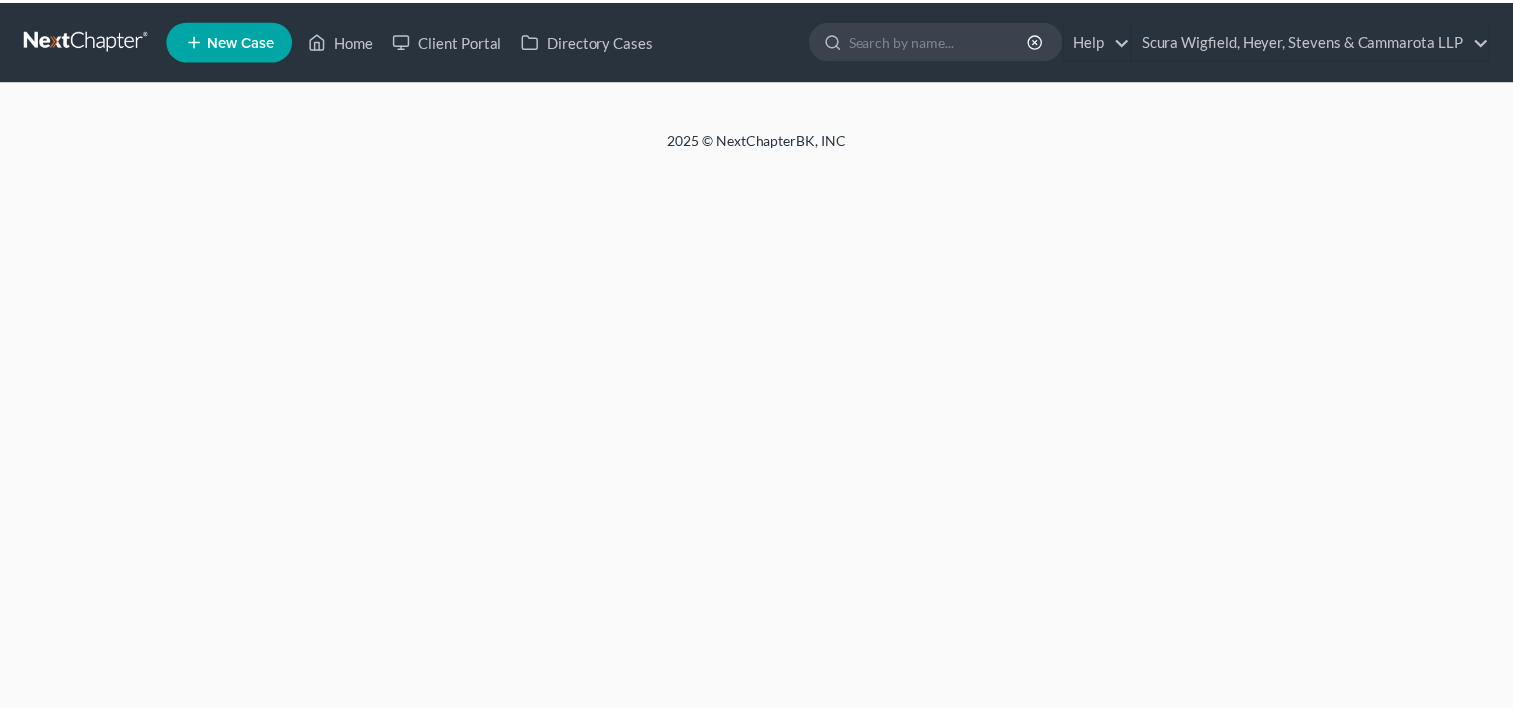 scroll, scrollTop: 0, scrollLeft: 0, axis: both 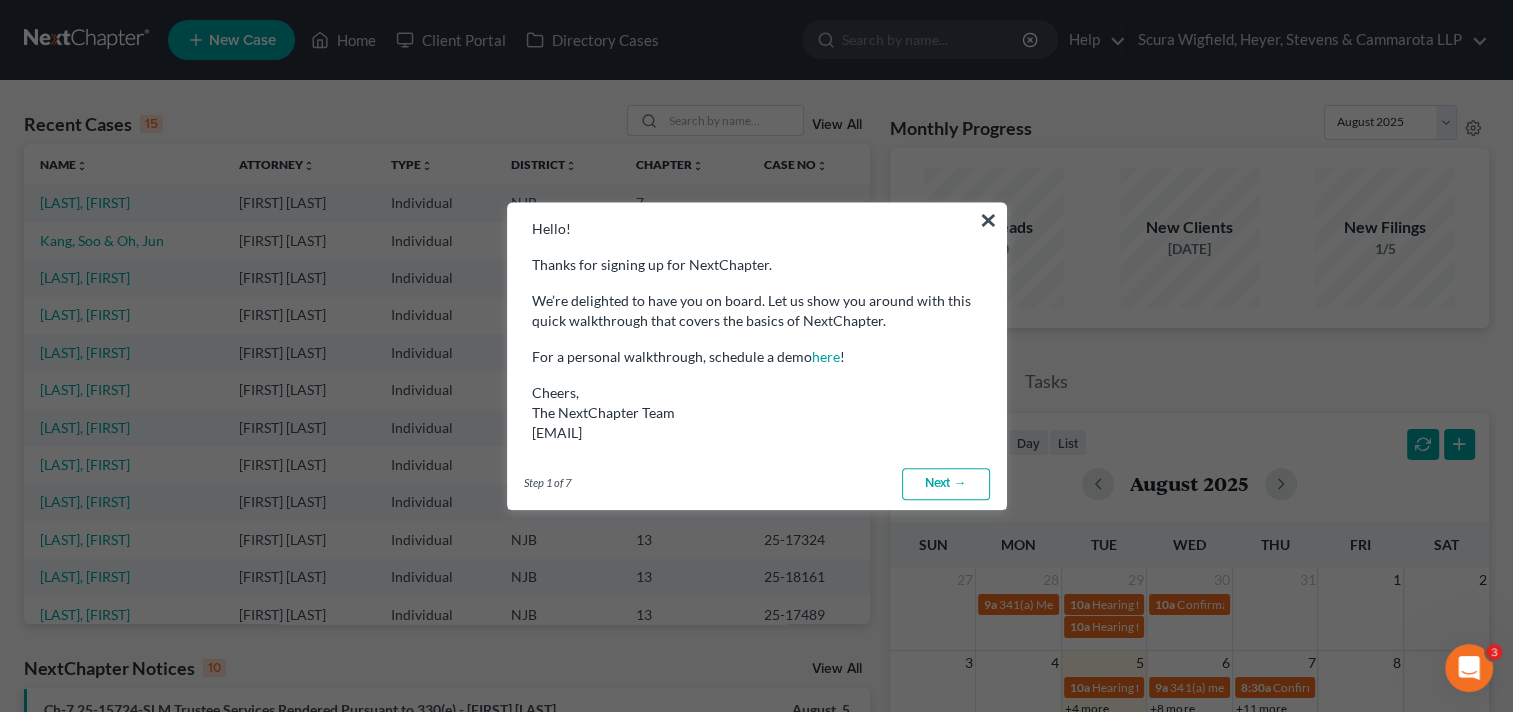 click on "Next →" at bounding box center [946, 484] 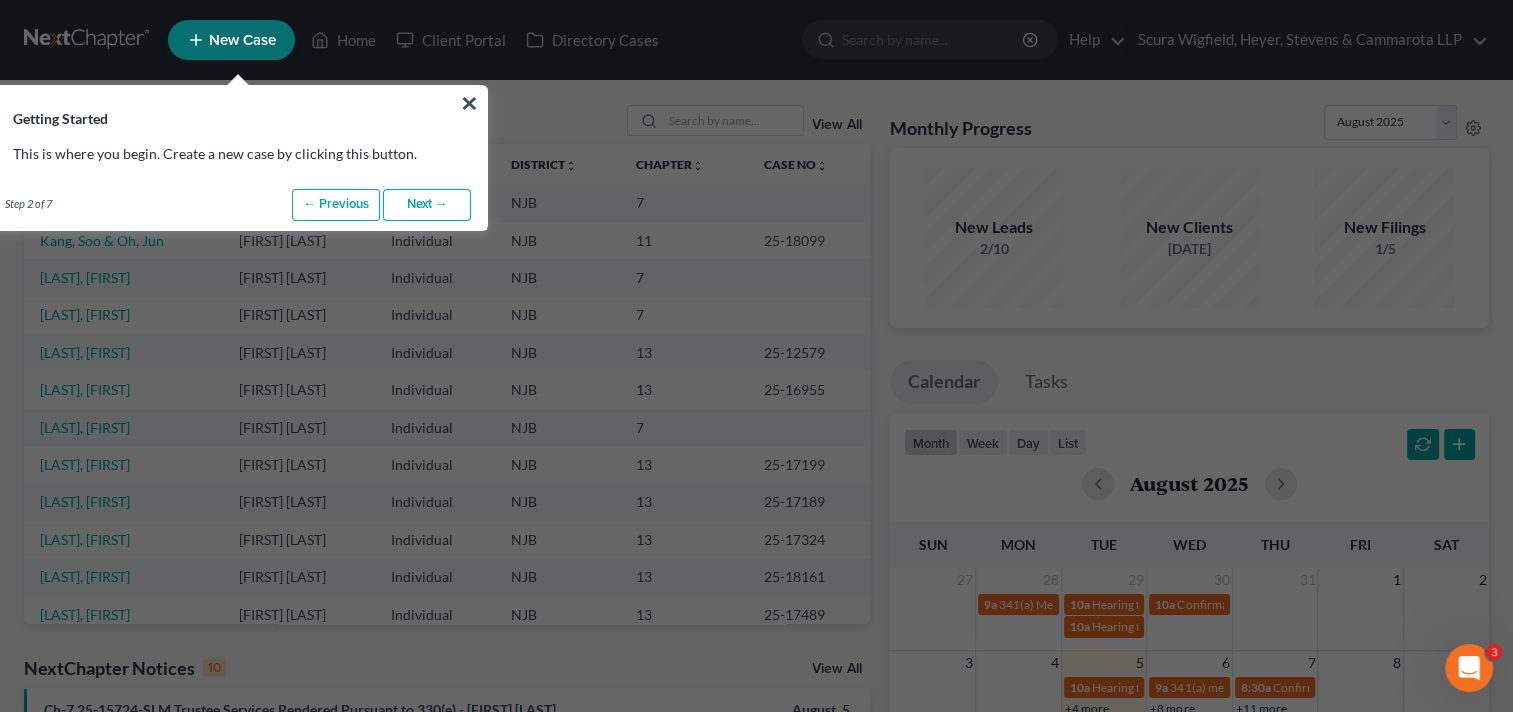 click on "Step 2 of 7
← Previous
Next →
Done" at bounding box center (238, 205) 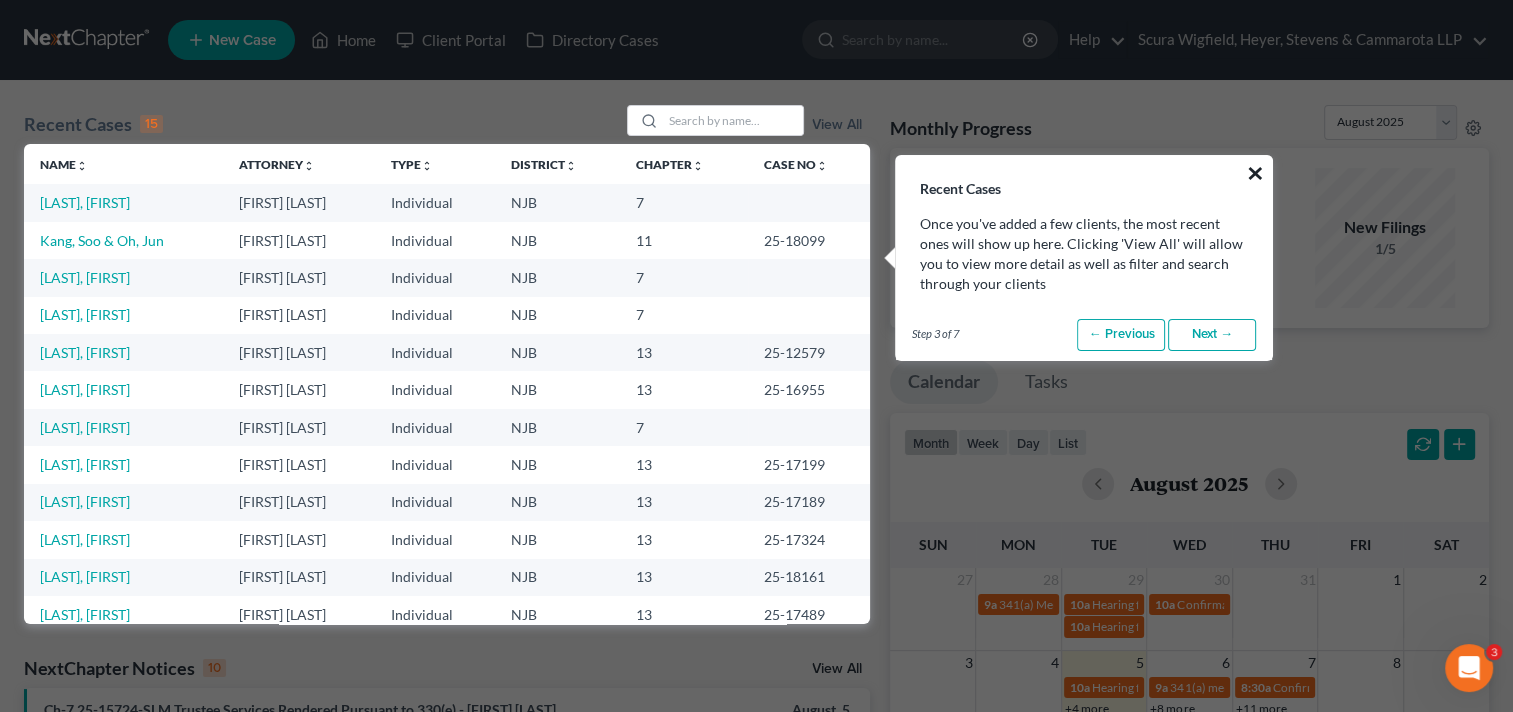 click on "×" at bounding box center [1254, 173] 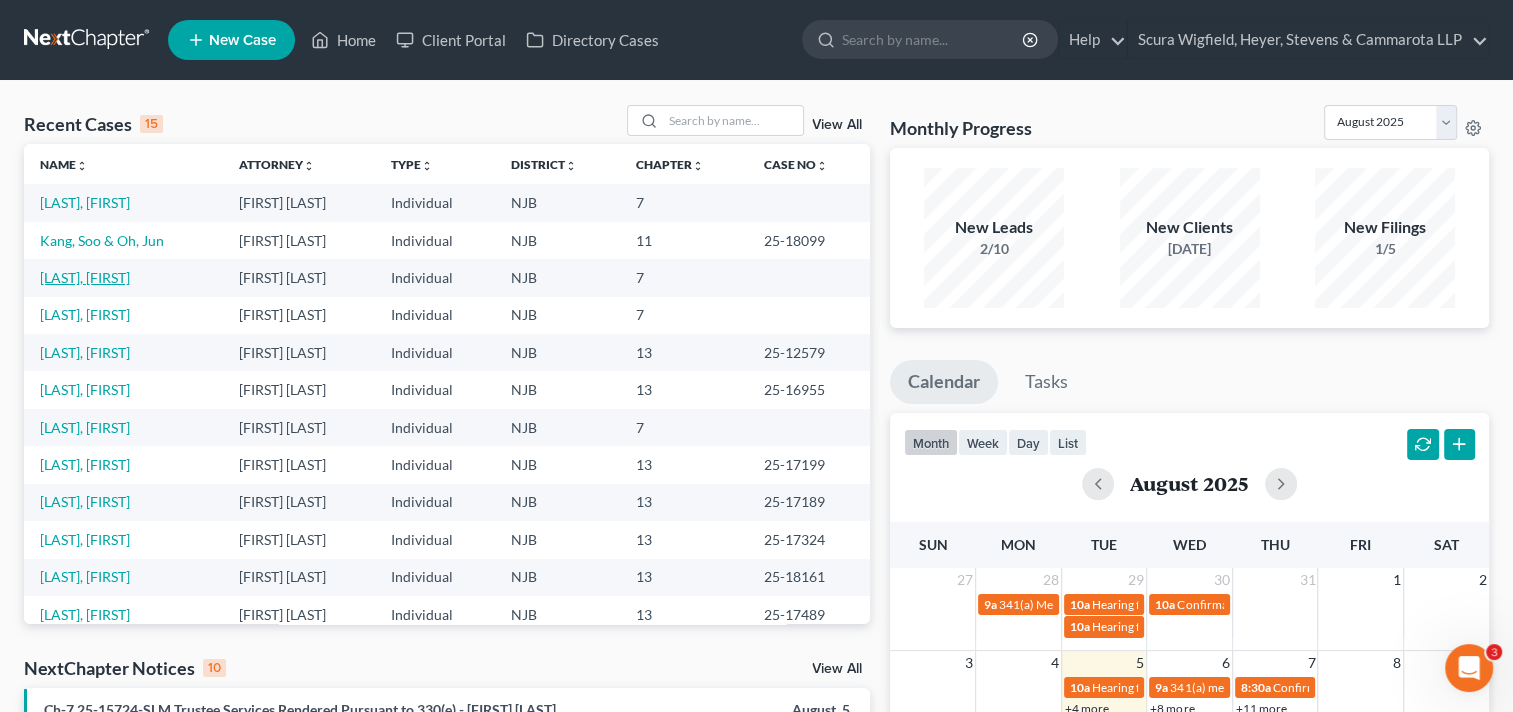 click on "[LAST], [FIRST]" at bounding box center [85, 277] 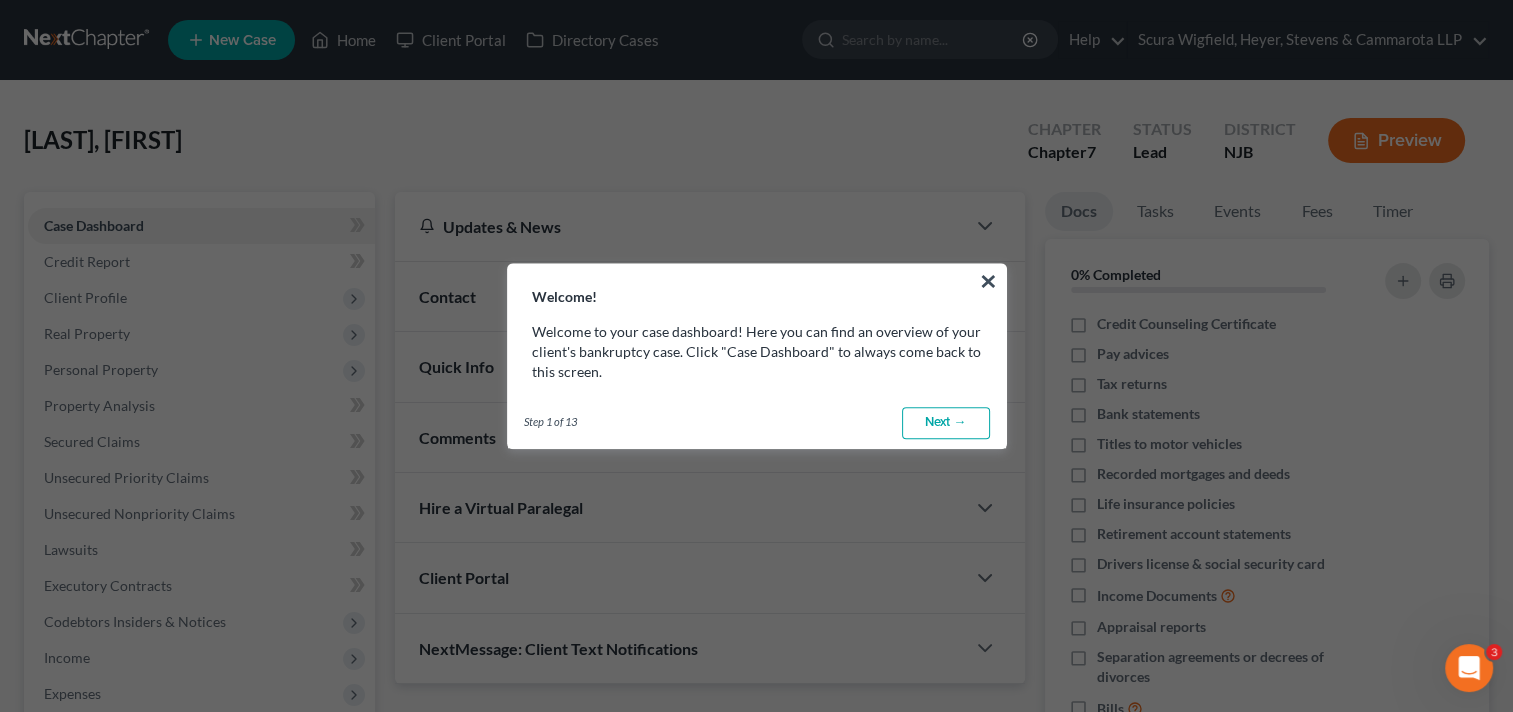click on "Next →" at bounding box center [946, 423] 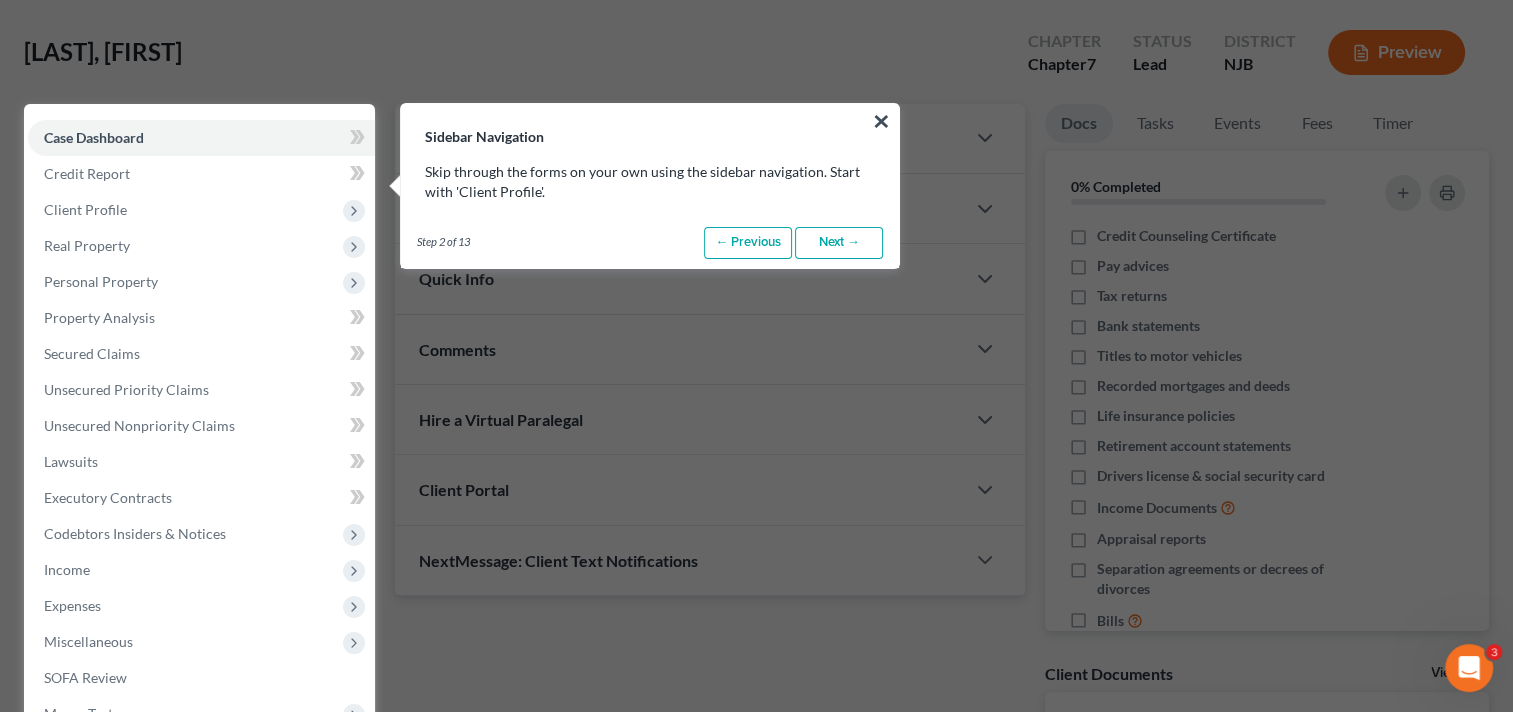 scroll, scrollTop: 91, scrollLeft: 0, axis: vertical 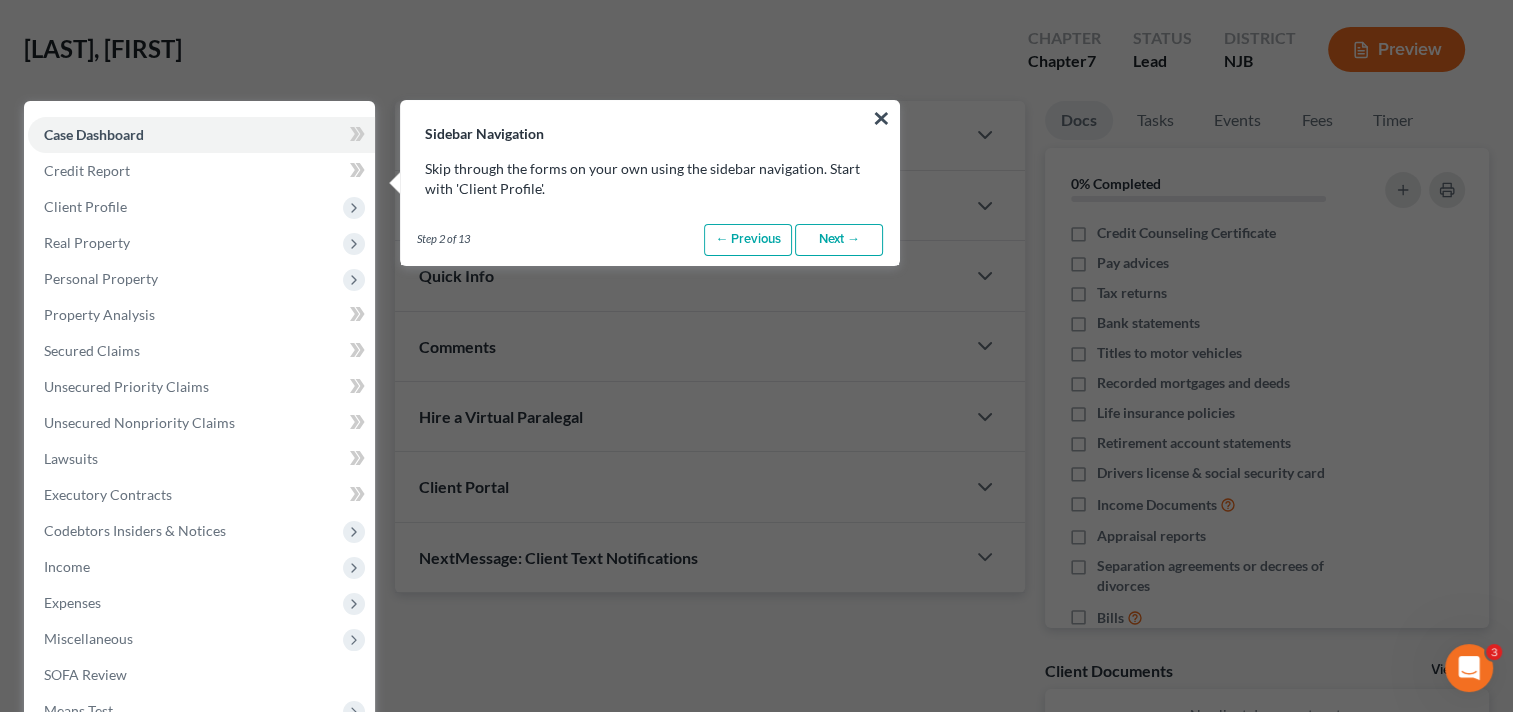 click on "Next →" at bounding box center (839, 240) 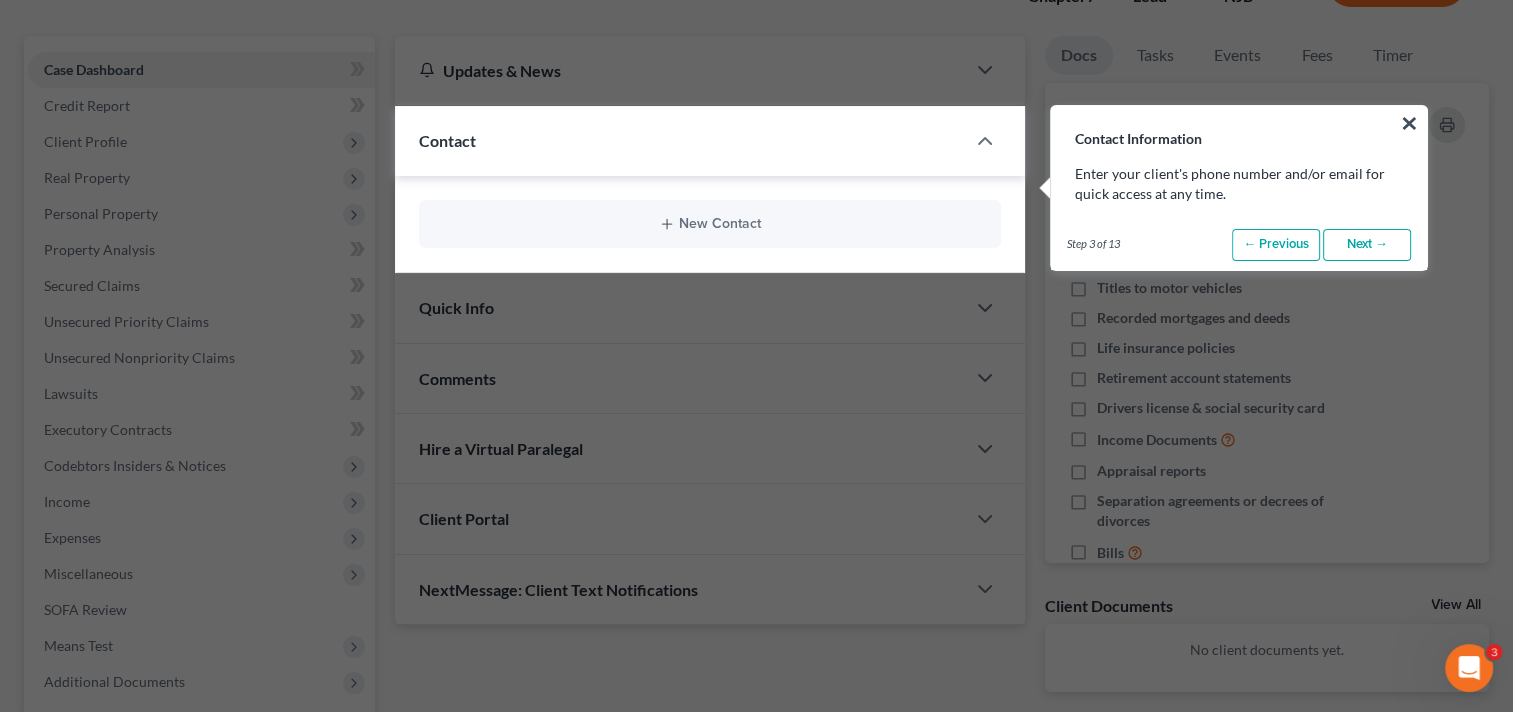 scroll, scrollTop: 160, scrollLeft: 0, axis: vertical 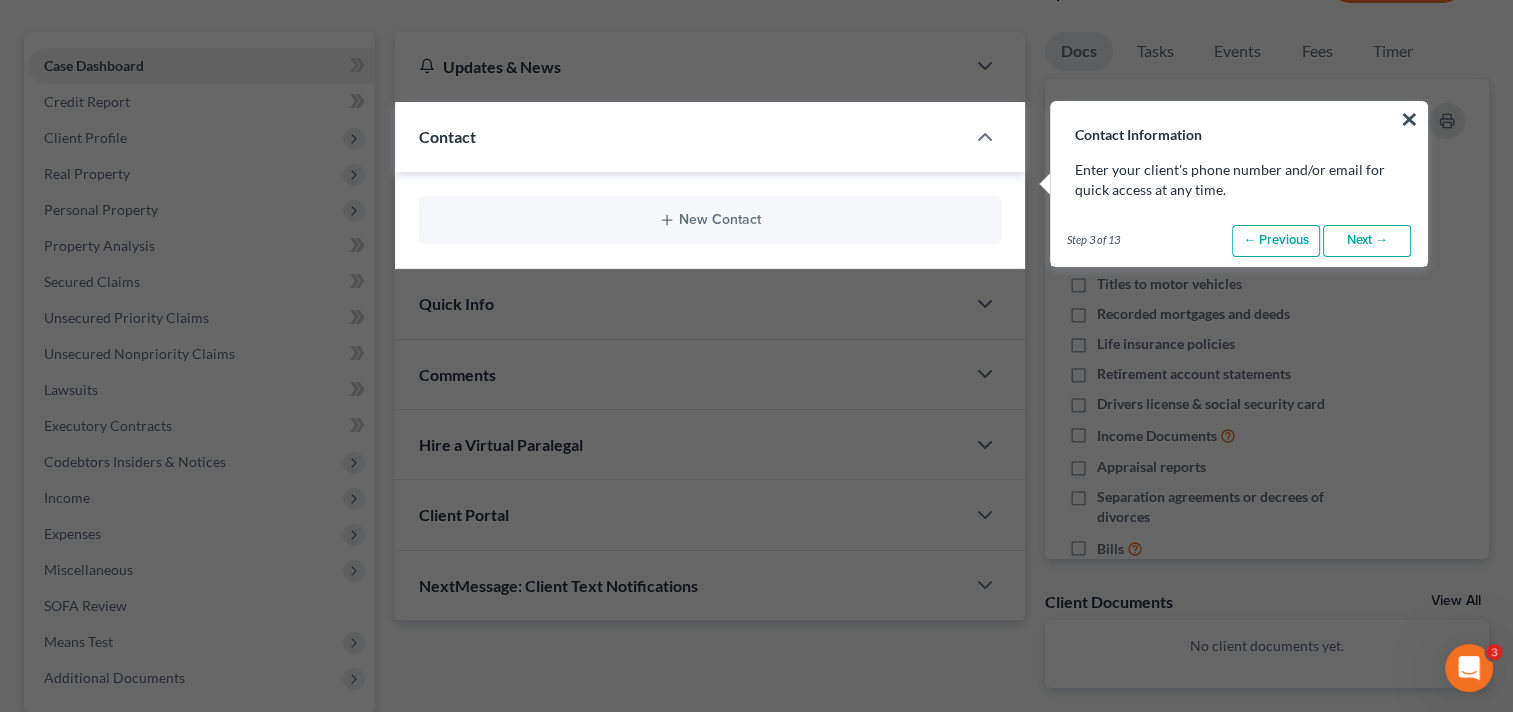 click on "Next →" at bounding box center (1367, 241) 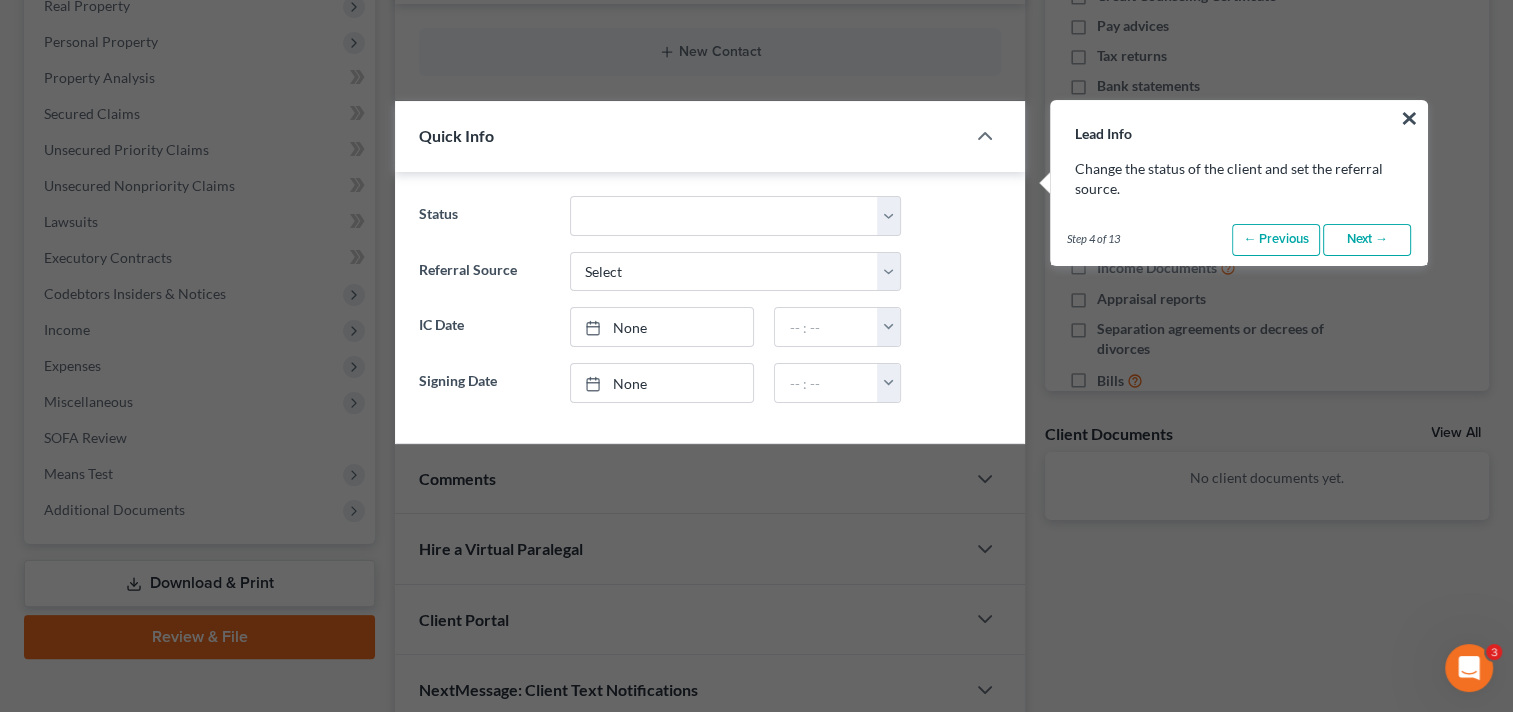 click on "Next →" at bounding box center (1367, 240) 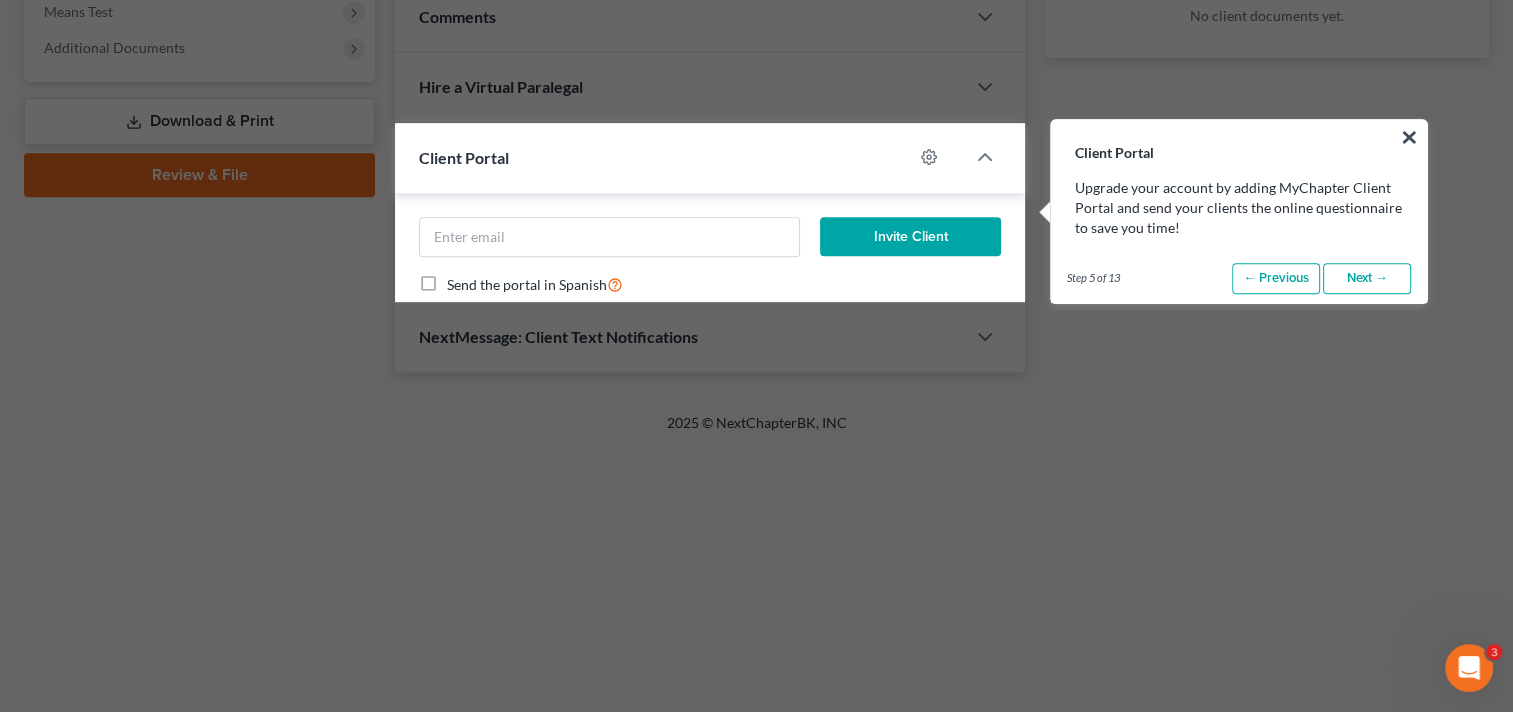 scroll, scrollTop: 808, scrollLeft: 0, axis: vertical 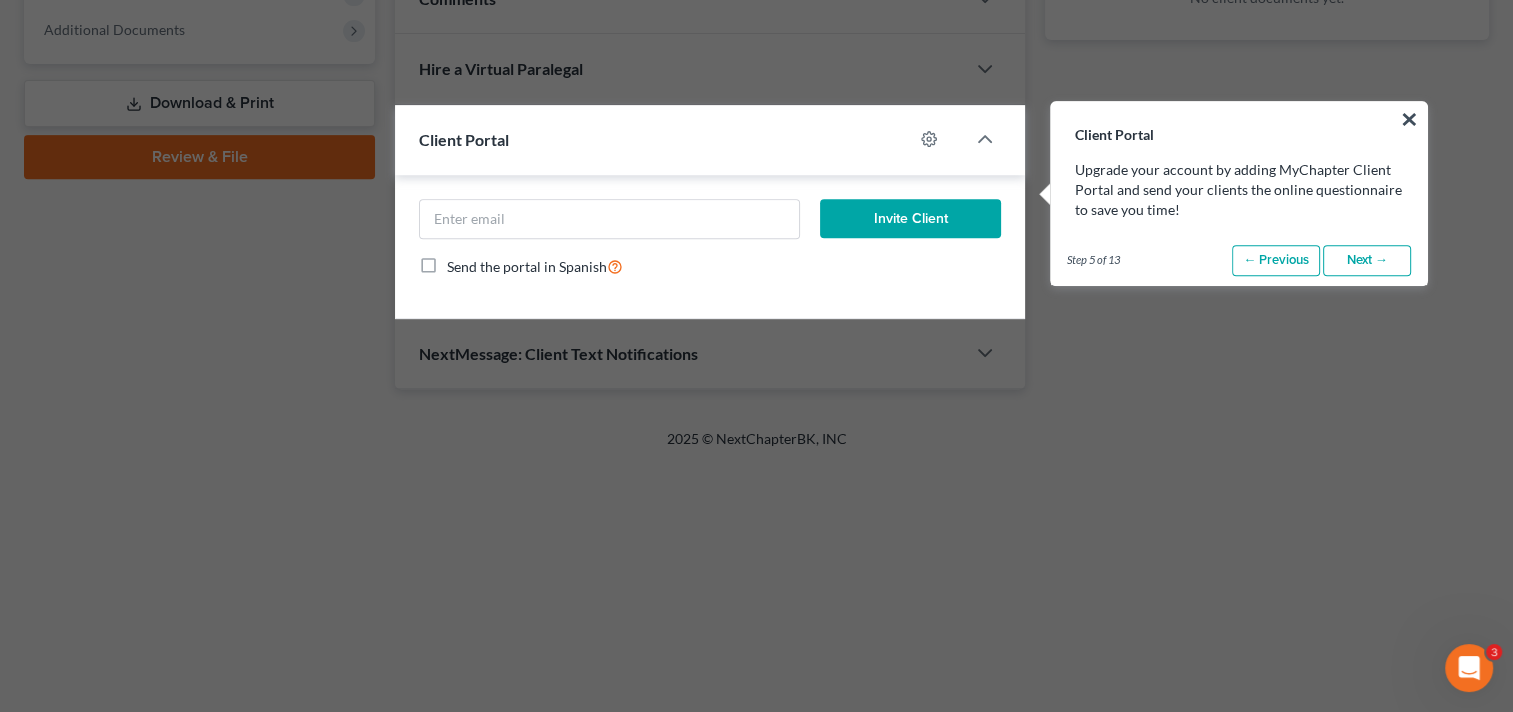 click on "Next →" at bounding box center [1367, 261] 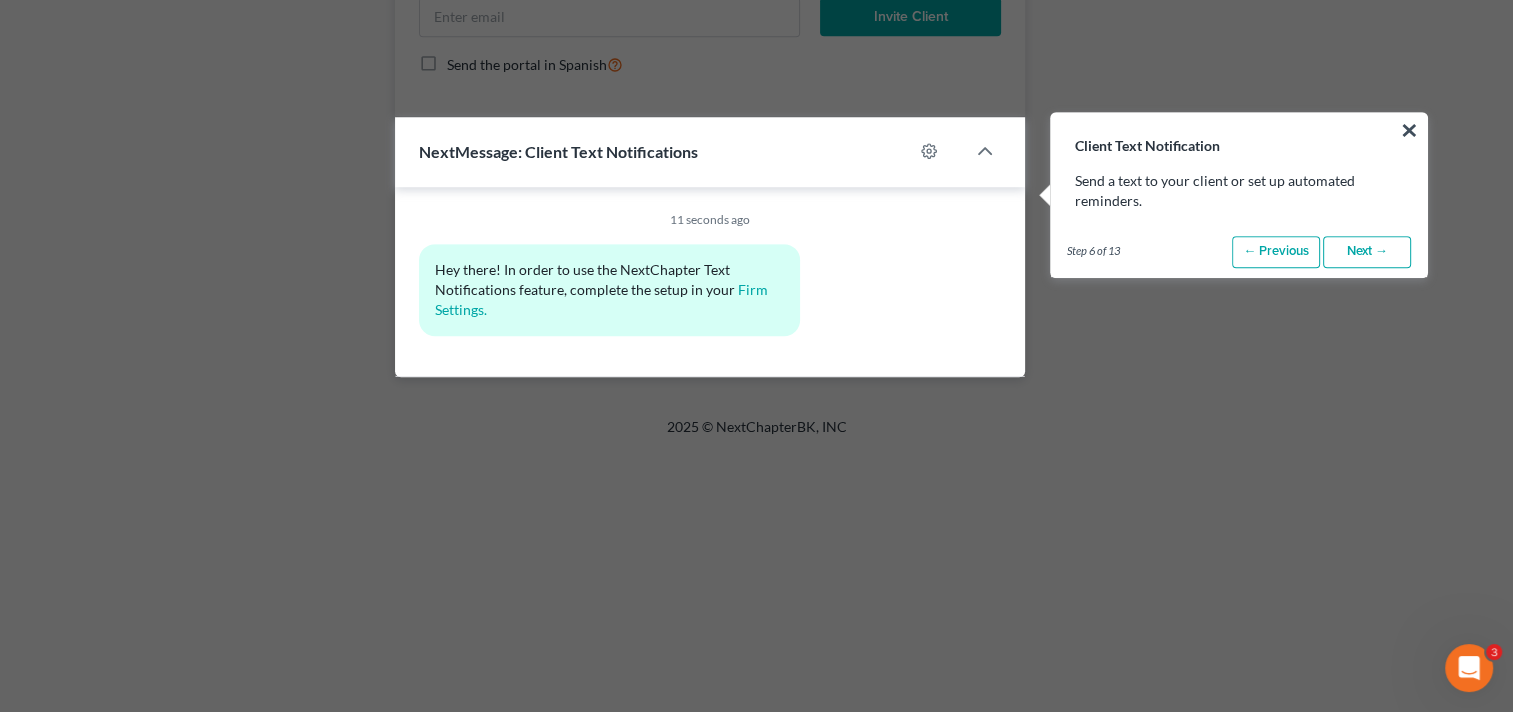 scroll, scrollTop: 1022, scrollLeft: 0, axis: vertical 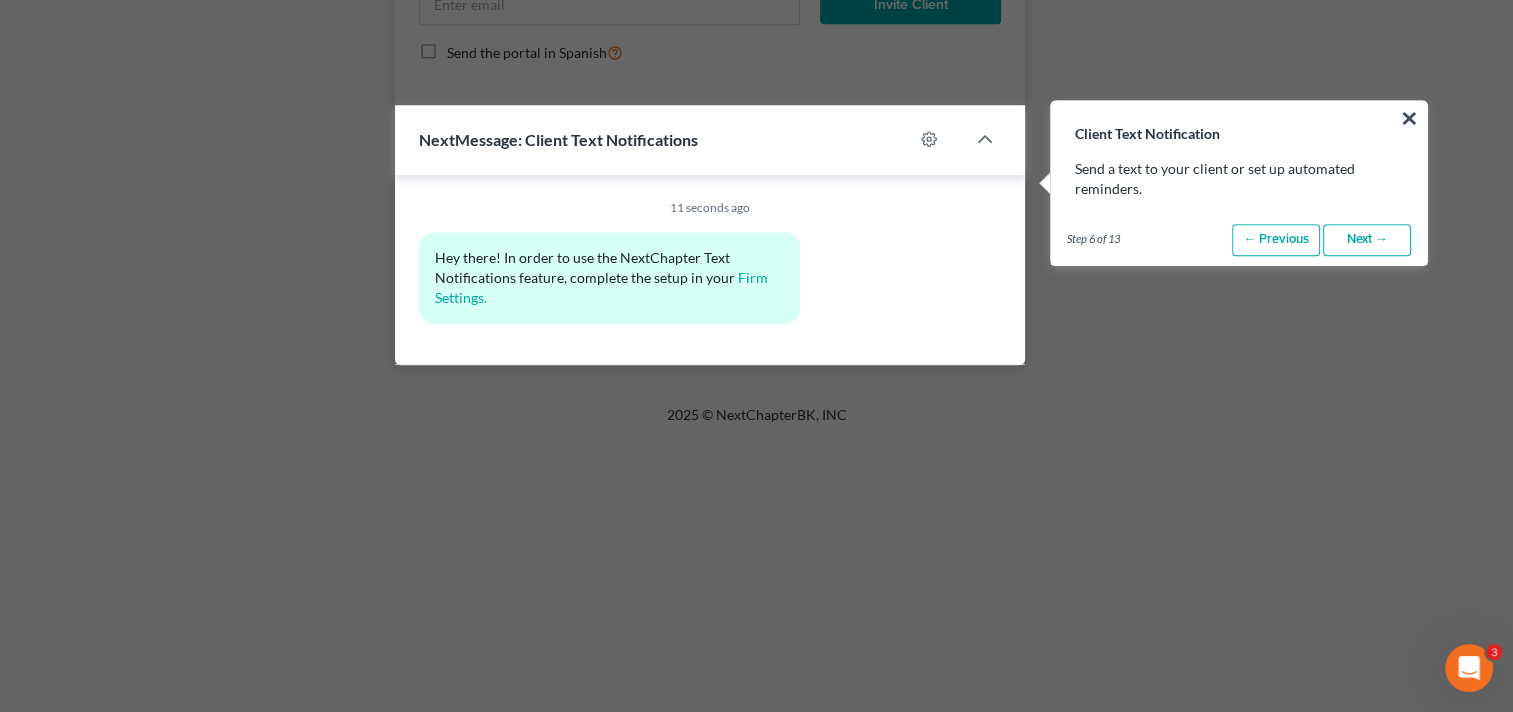 click on "Next →" at bounding box center (1367, 240) 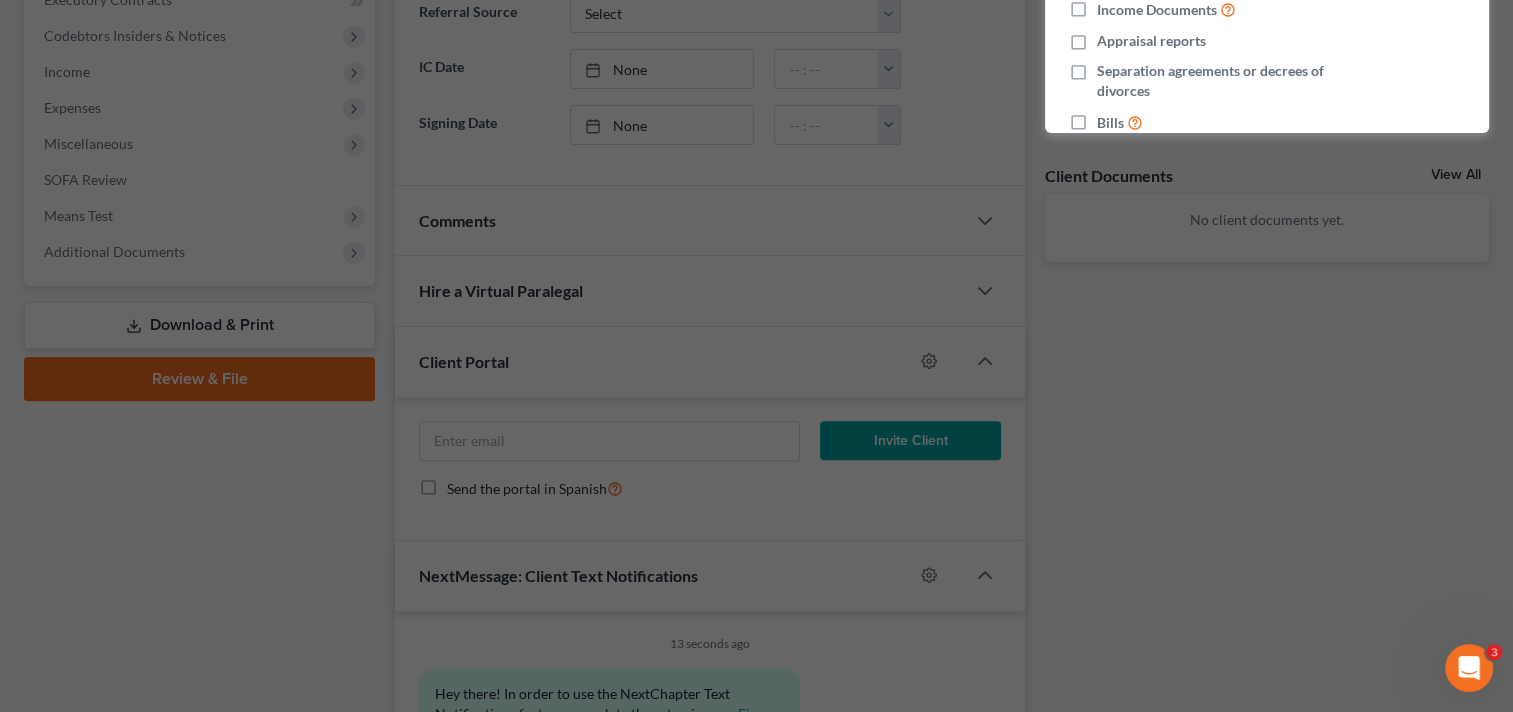 scroll, scrollTop: 140, scrollLeft: 0, axis: vertical 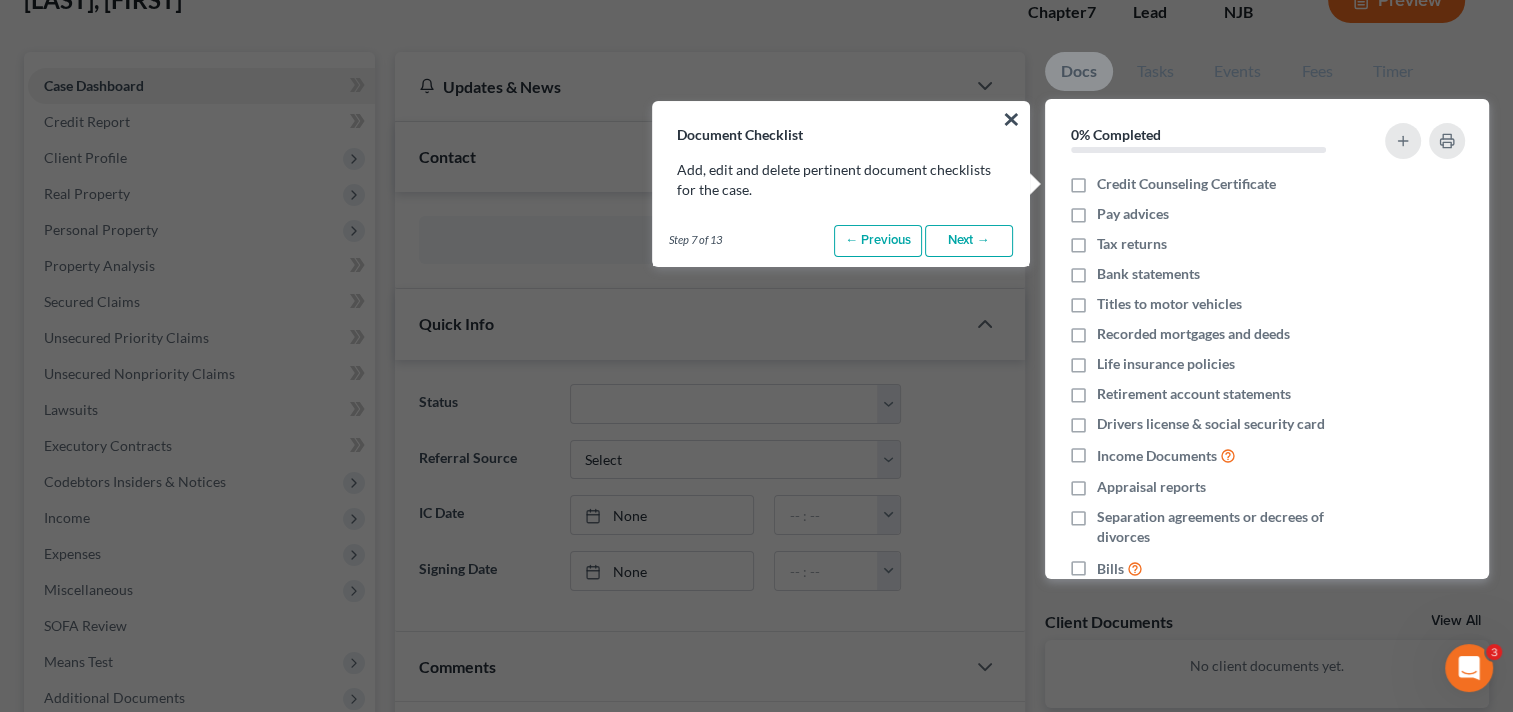 click on "Next →" at bounding box center [969, 241] 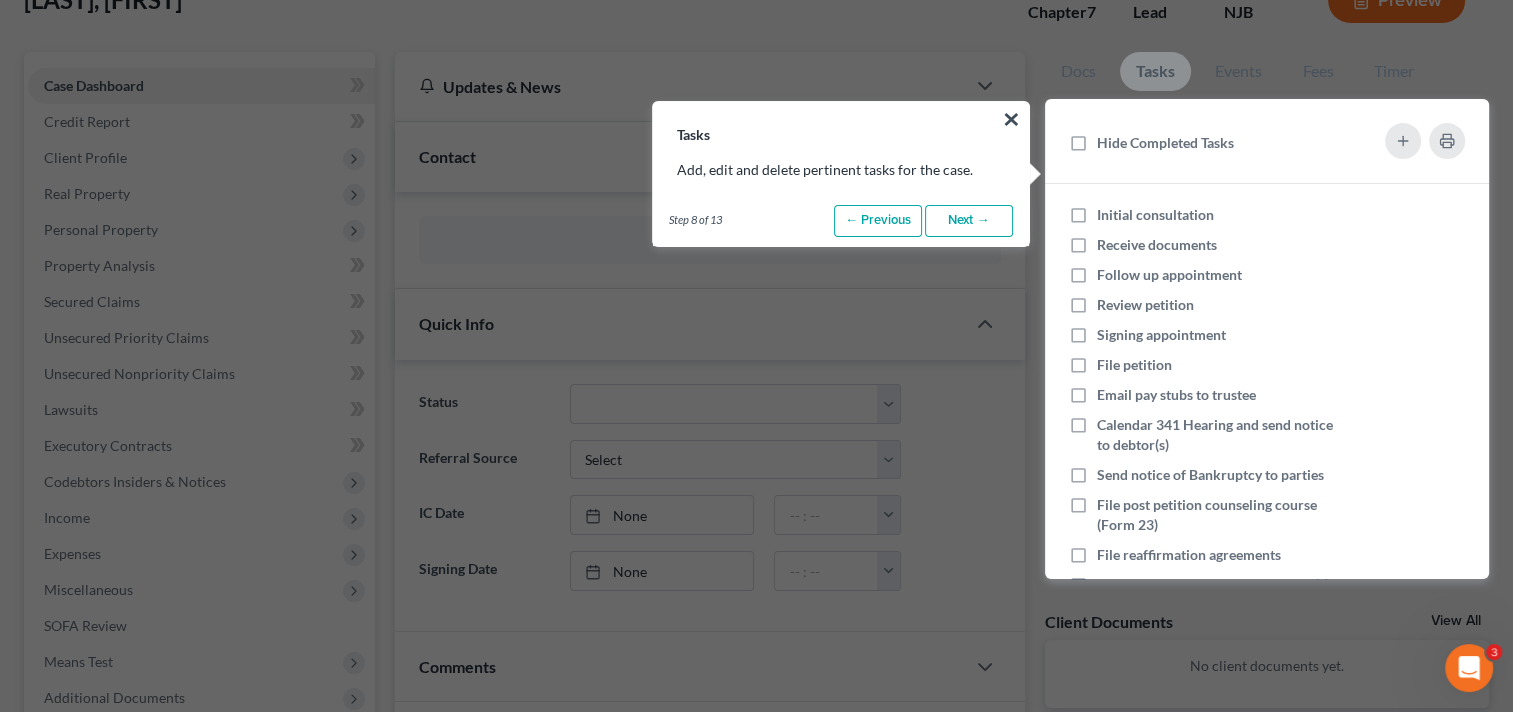 click on "Next →" at bounding box center [969, 221] 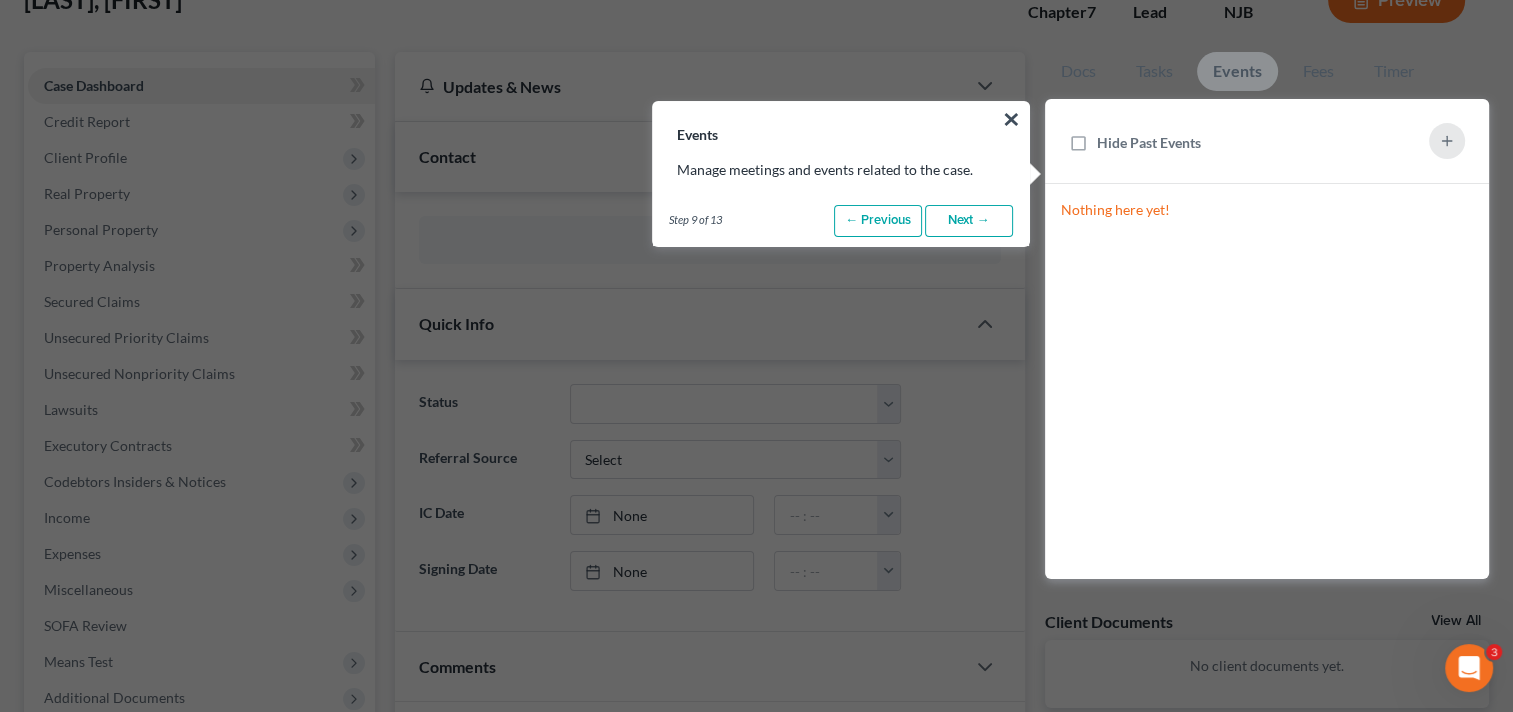 click on "Next →" at bounding box center [969, 221] 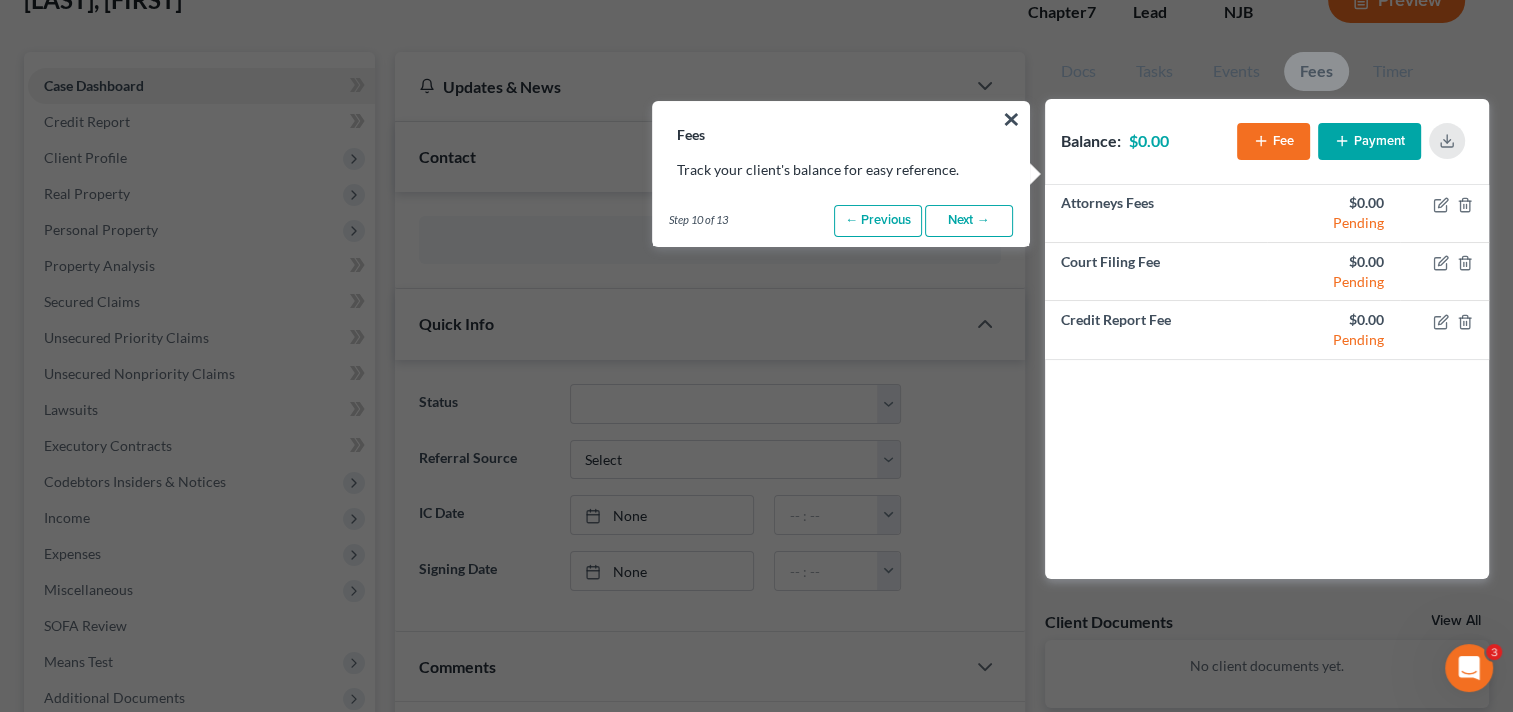 click on "Next →" at bounding box center [969, 221] 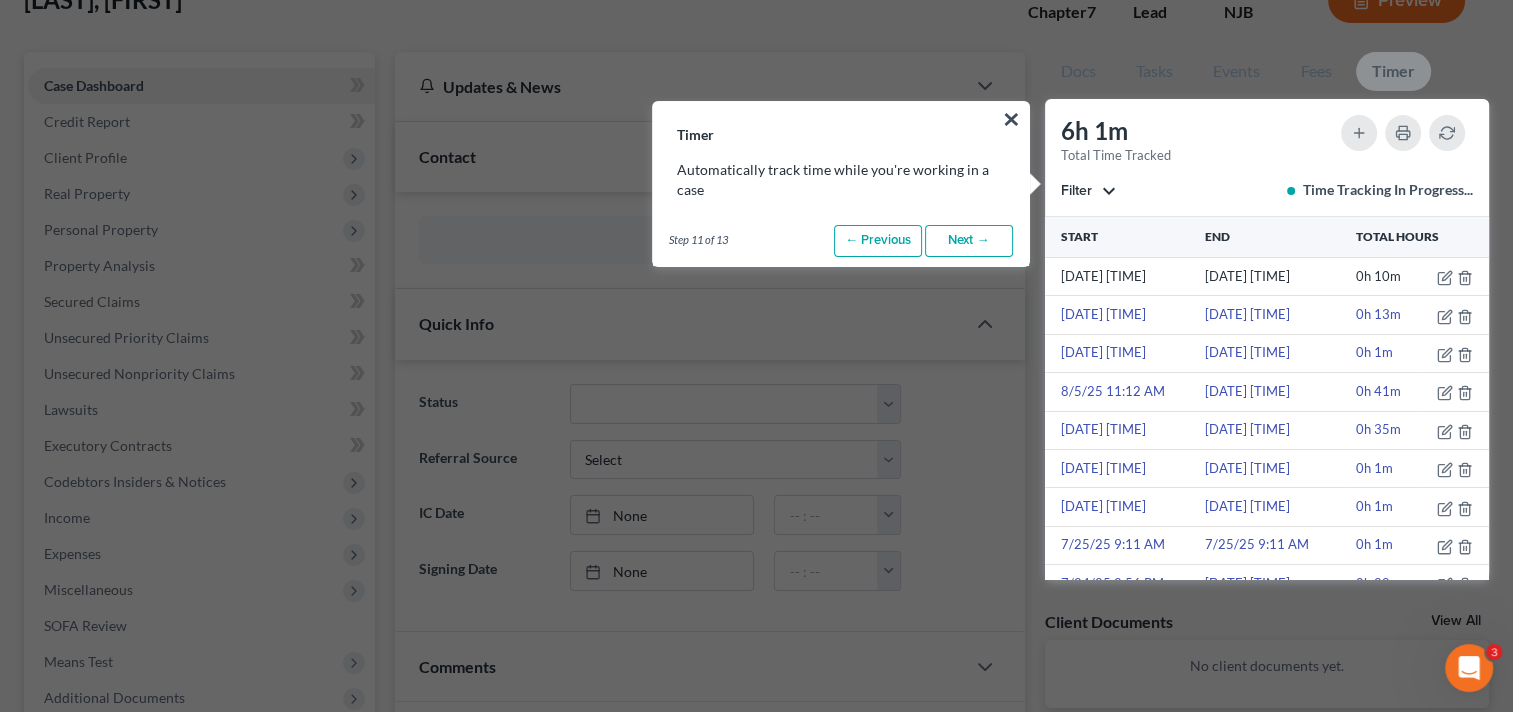 click on "Next →" at bounding box center (969, 241) 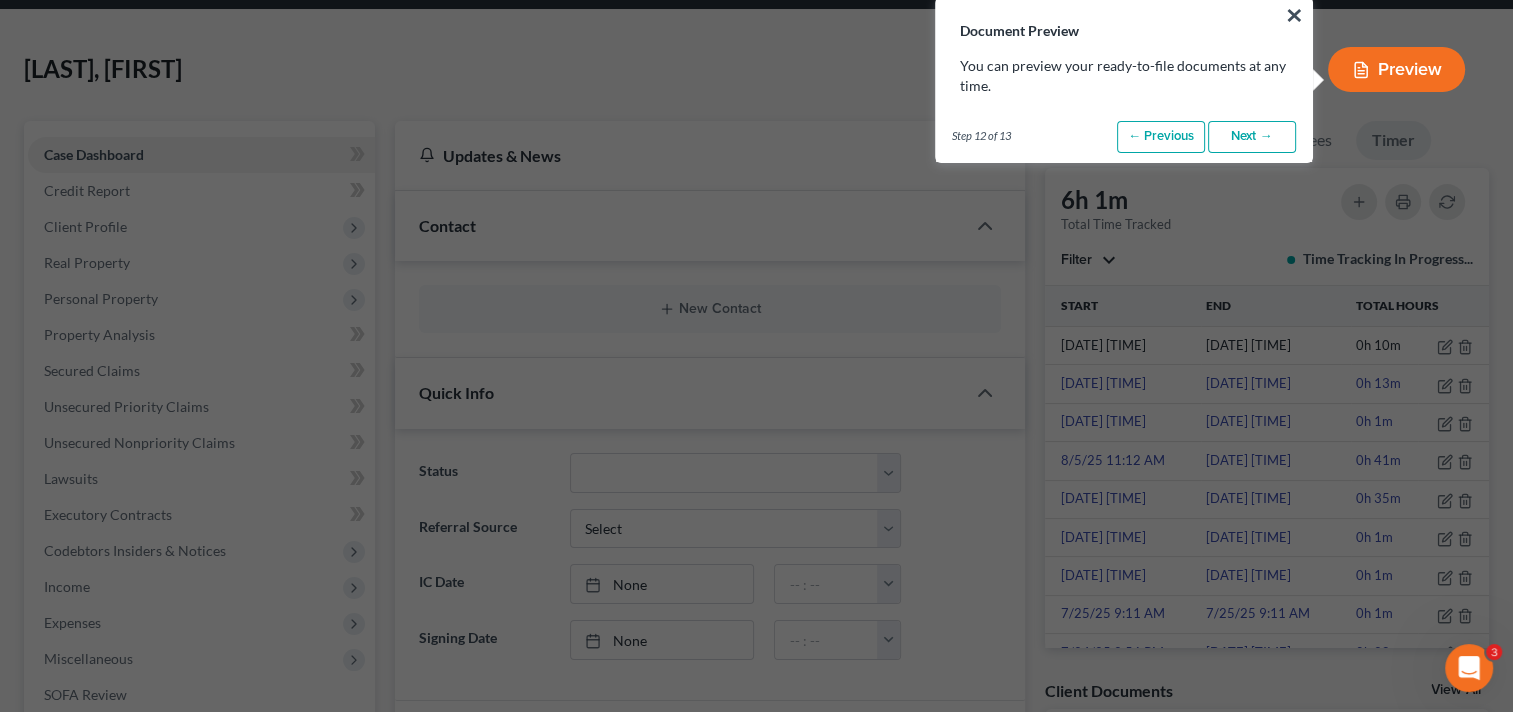 scroll, scrollTop: 0, scrollLeft: 0, axis: both 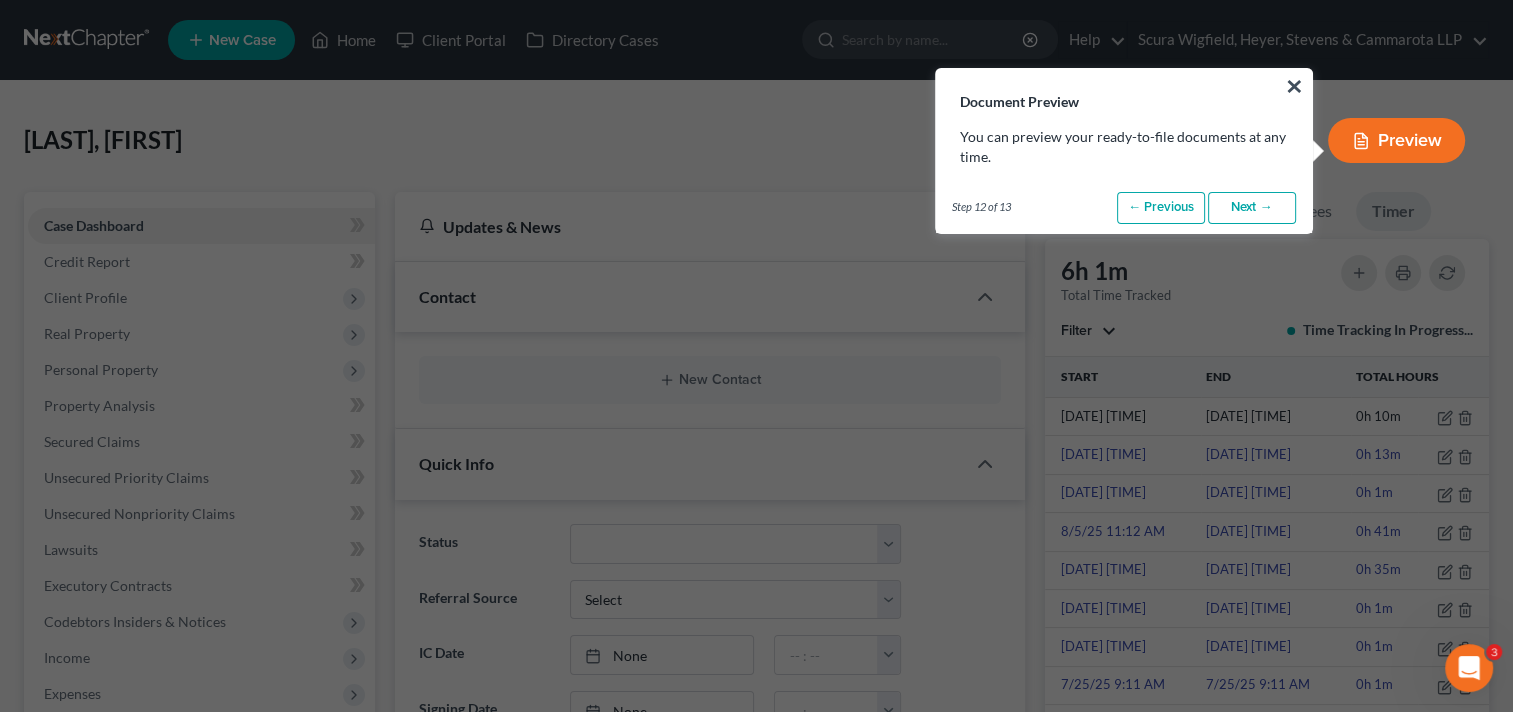 click on "Next →" at bounding box center (1252, 208) 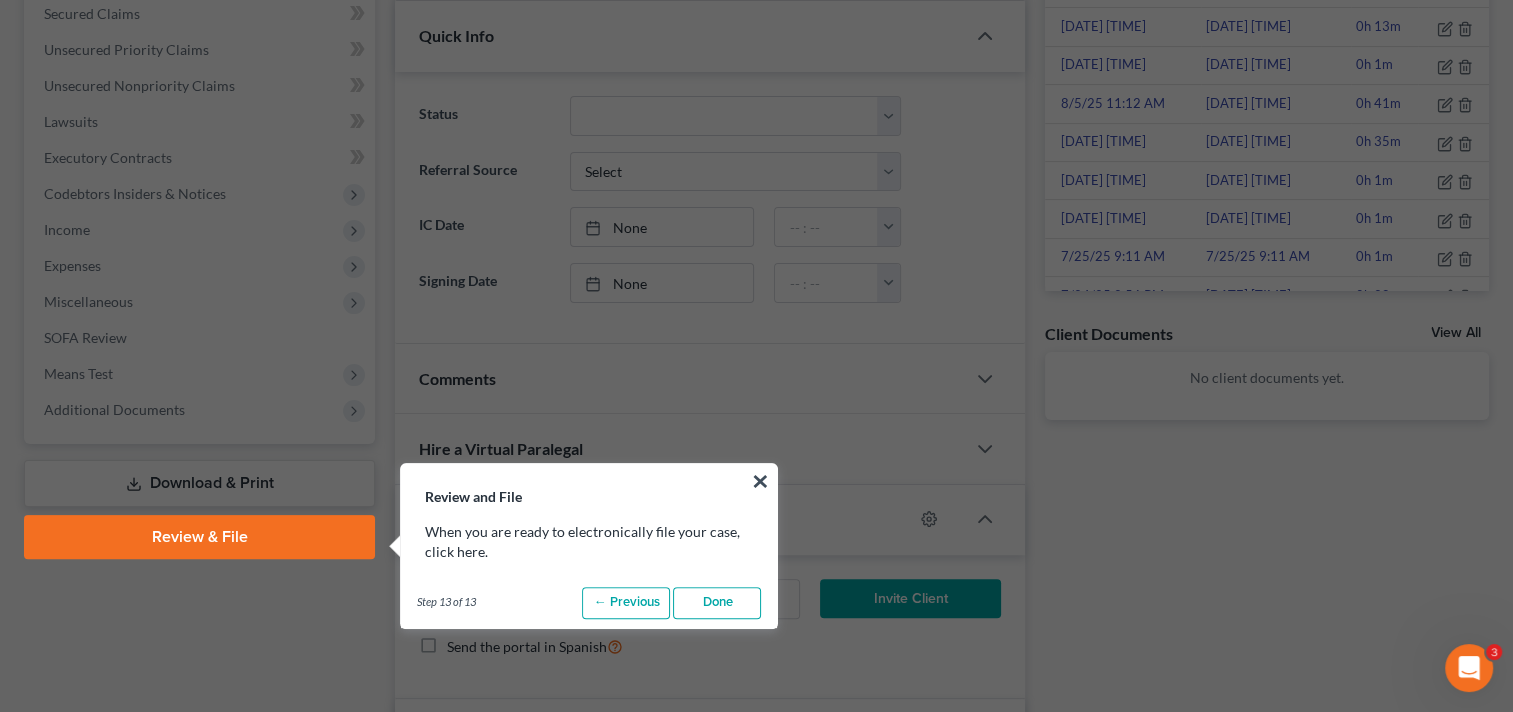 scroll, scrollTop: 791, scrollLeft: 0, axis: vertical 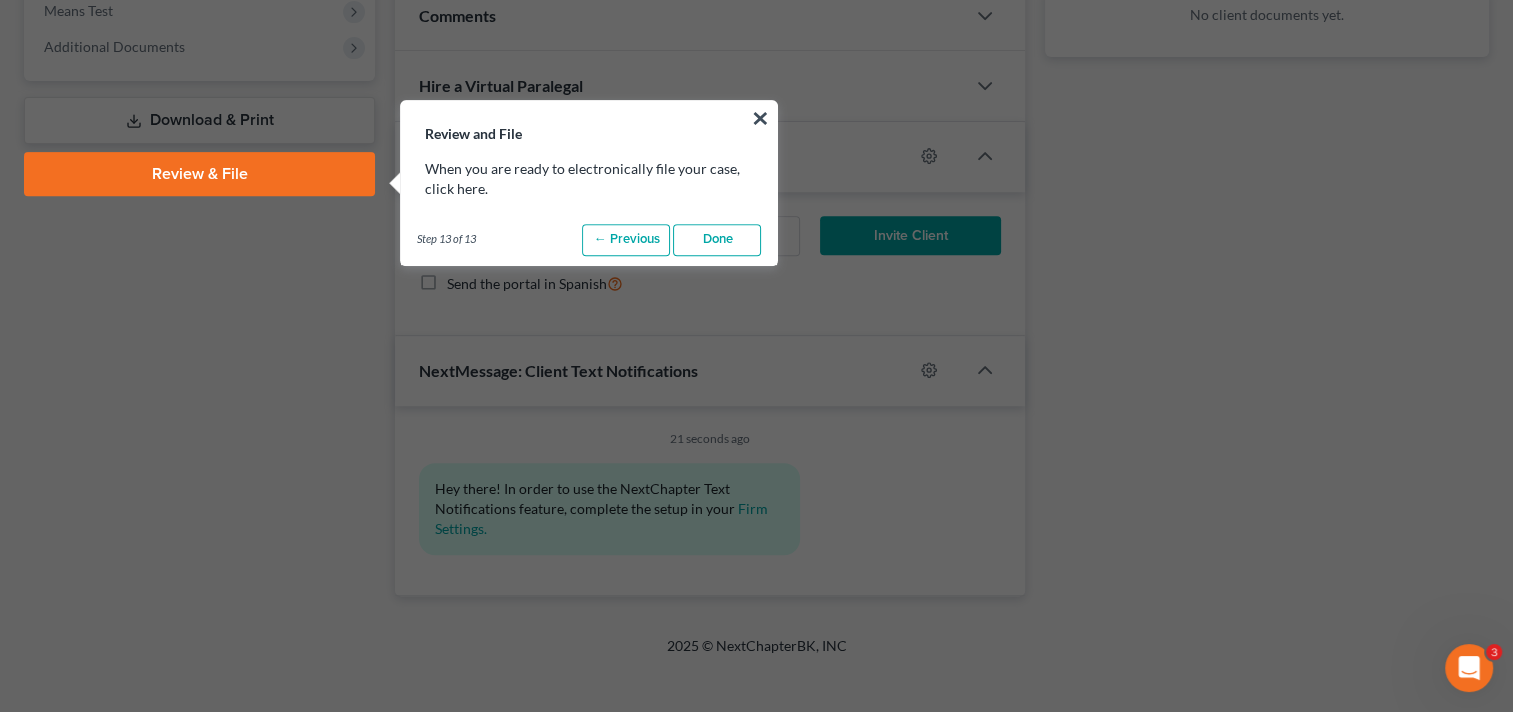 click on "Done" at bounding box center (717, 240) 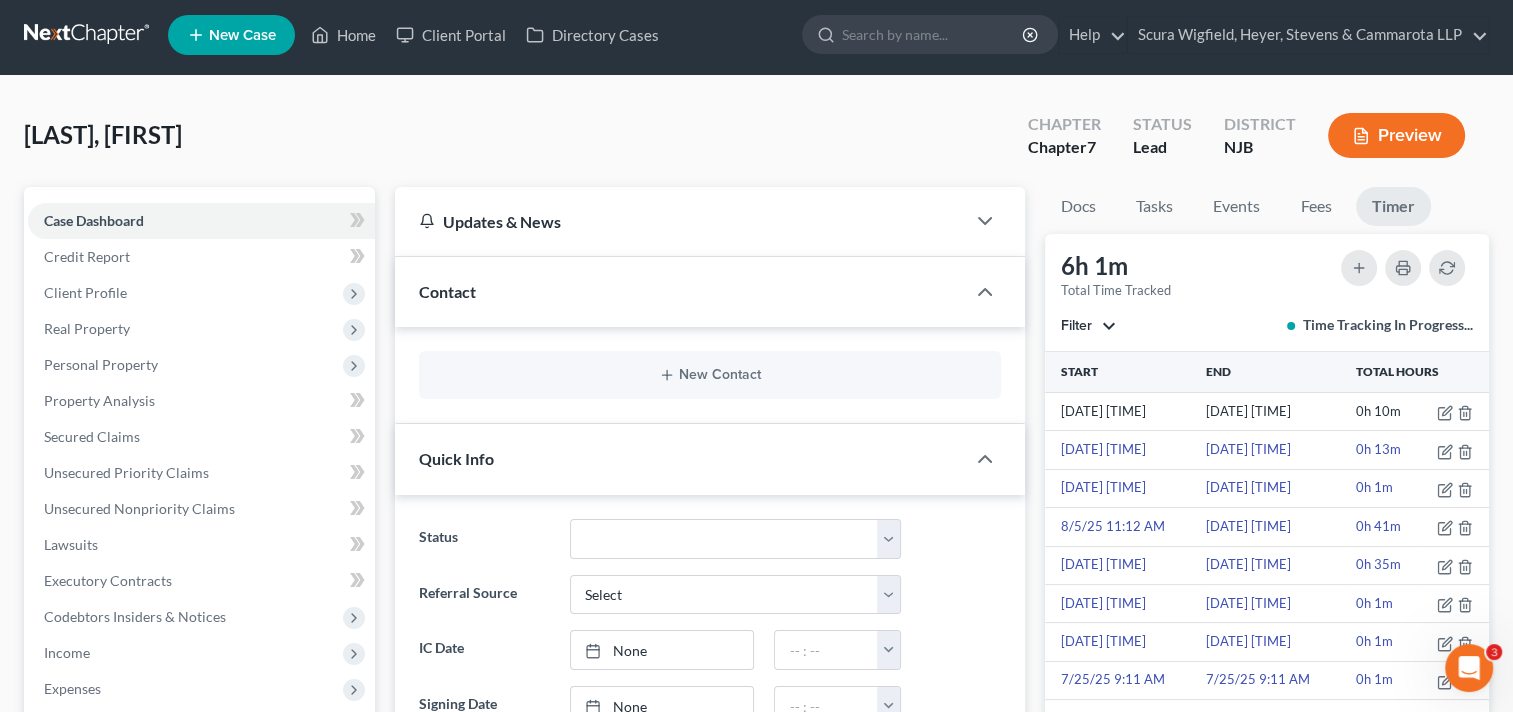 scroll, scrollTop: 0, scrollLeft: 0, axis: both 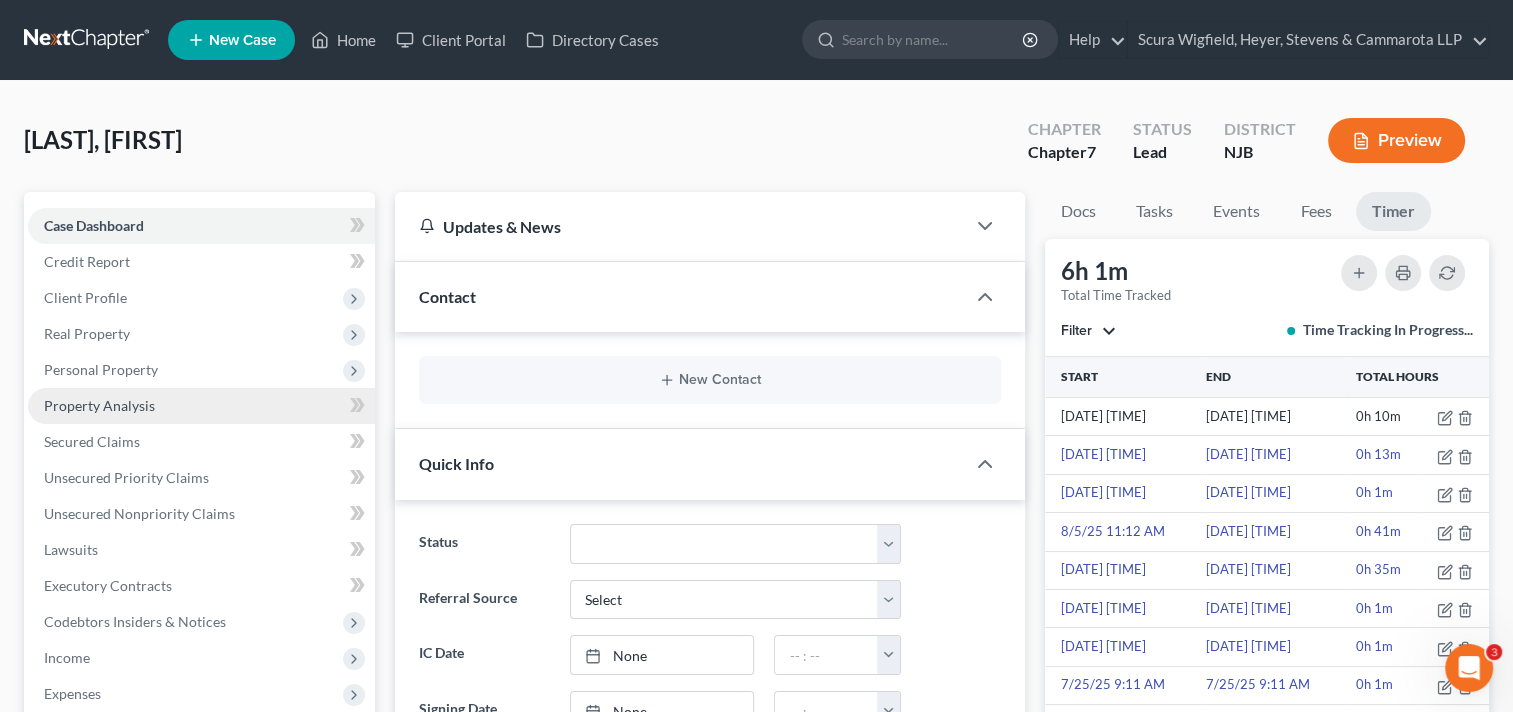 click on "Property Analysis" at bounding box center [99, 405] 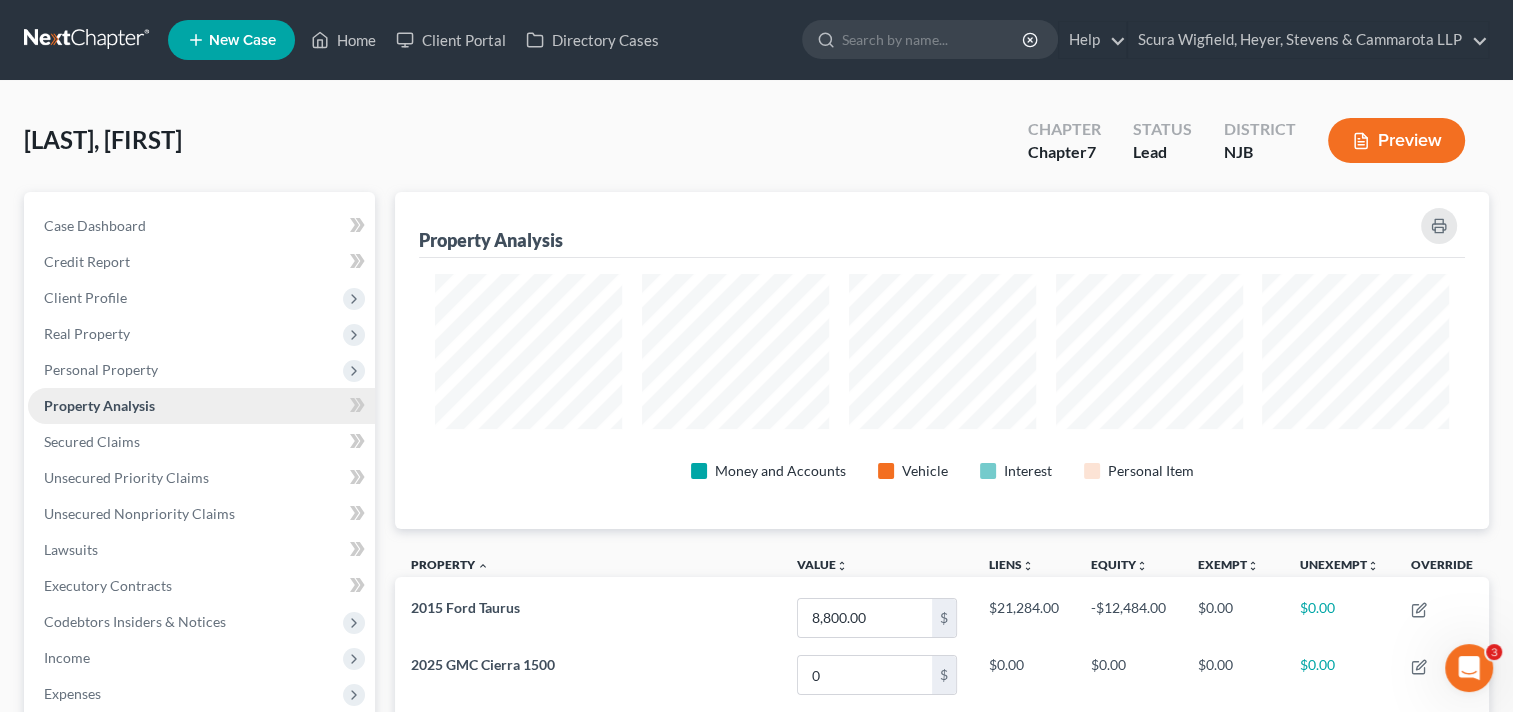 scroll, scrollTop: 999663, scrollLeft: 998906, axis: both 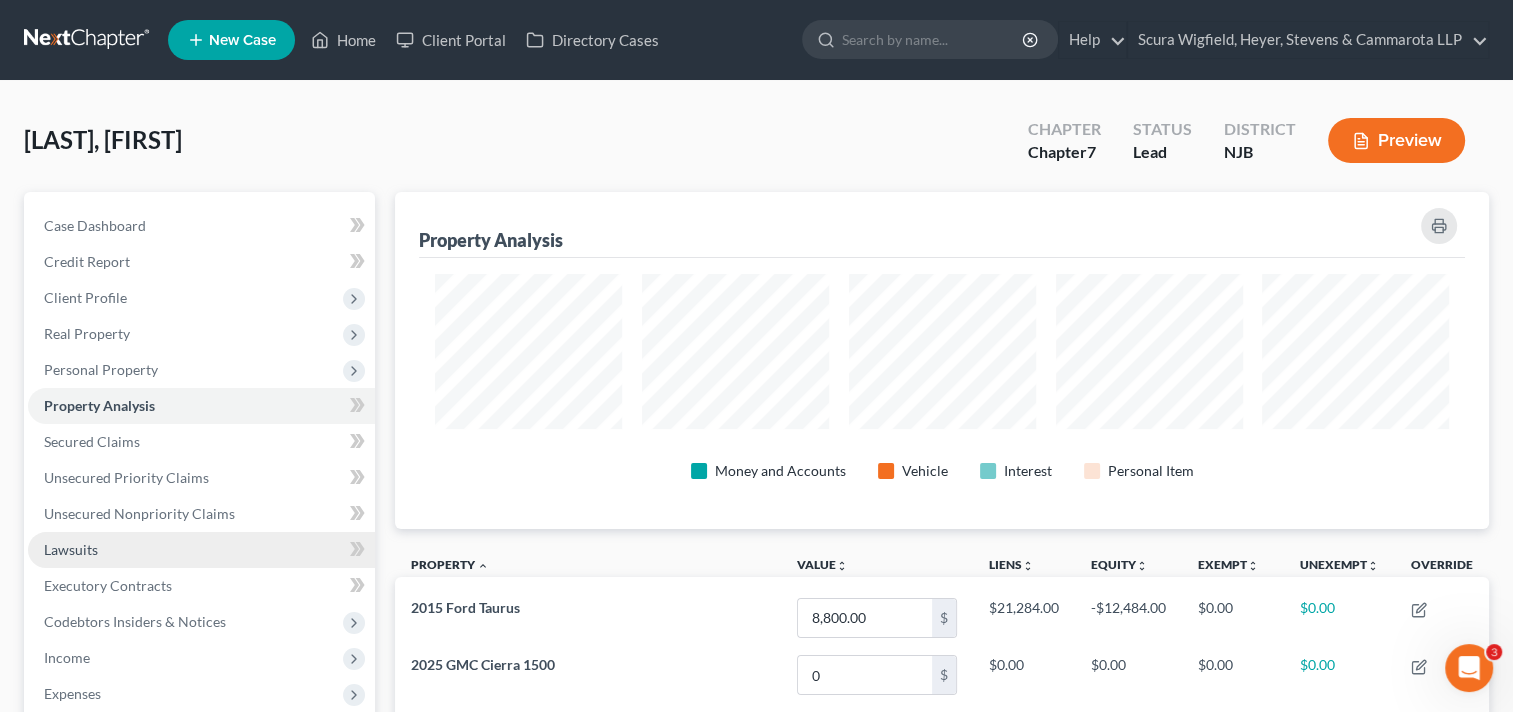 click on "Lawsuits" at bounding box center (201, 550) 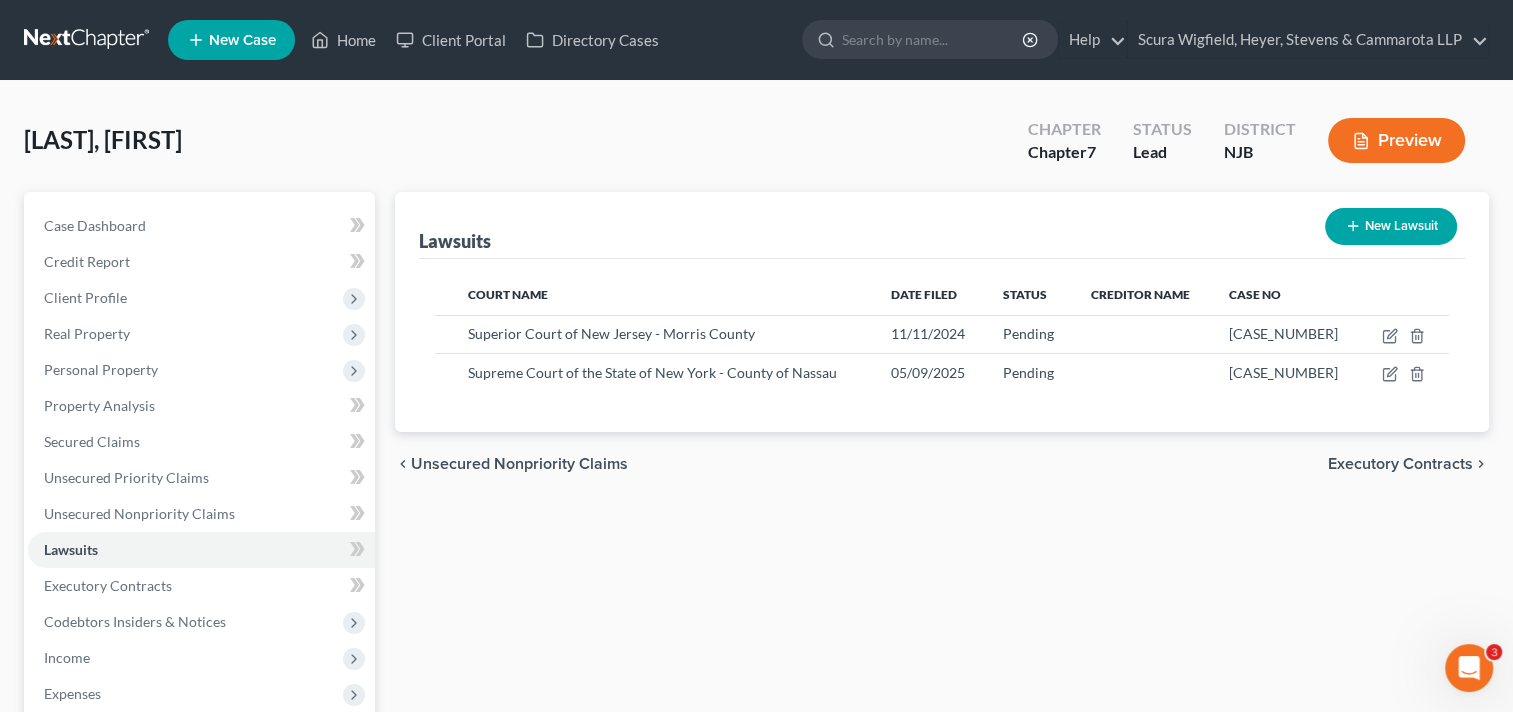 click on "Lawsuits New Lawsuit
Court Name
Date Filed
Status
Creditor Name
Case No
[COURT_NAME]
[DATE]
Pending
[CASE_NUMBER]
[COURT_NAME]
[DATE]" at bounding box center (942, 589) 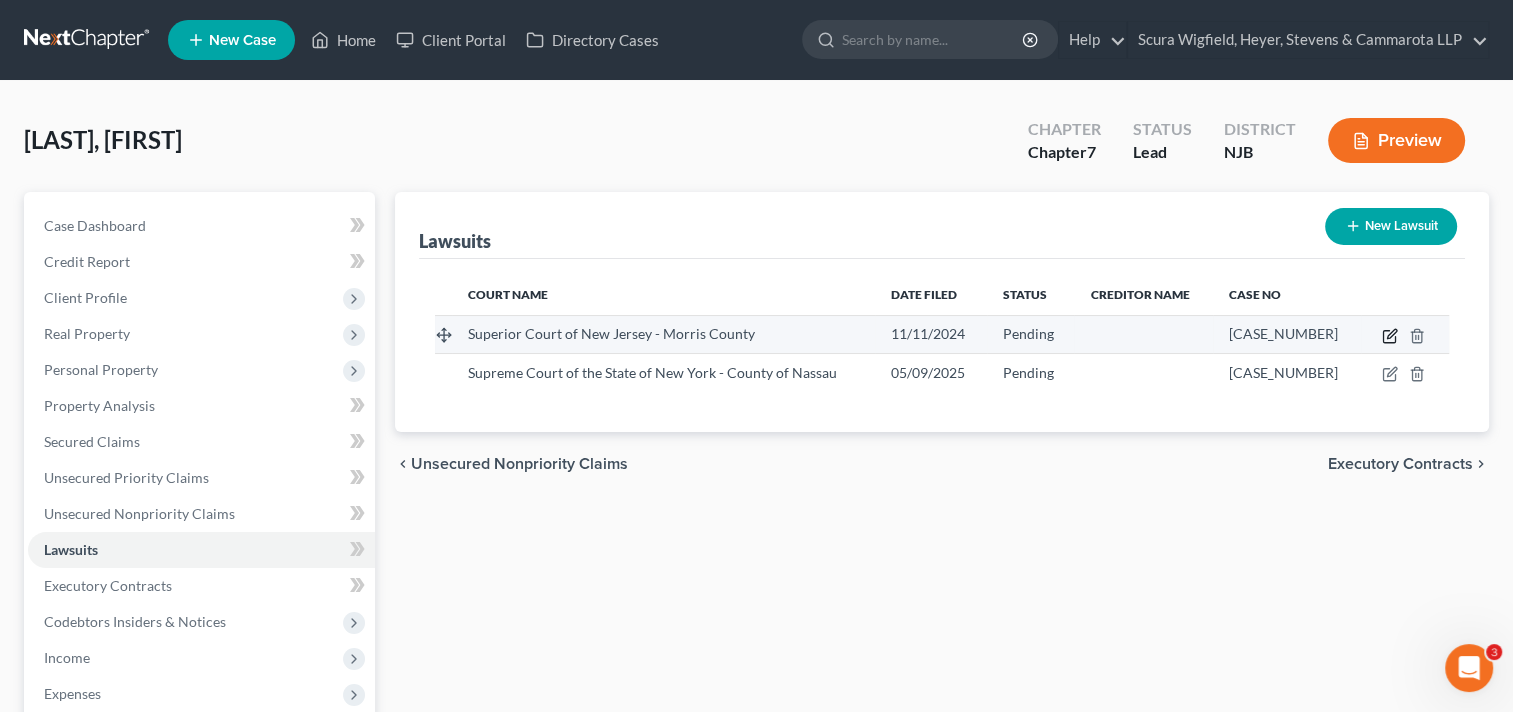 click 